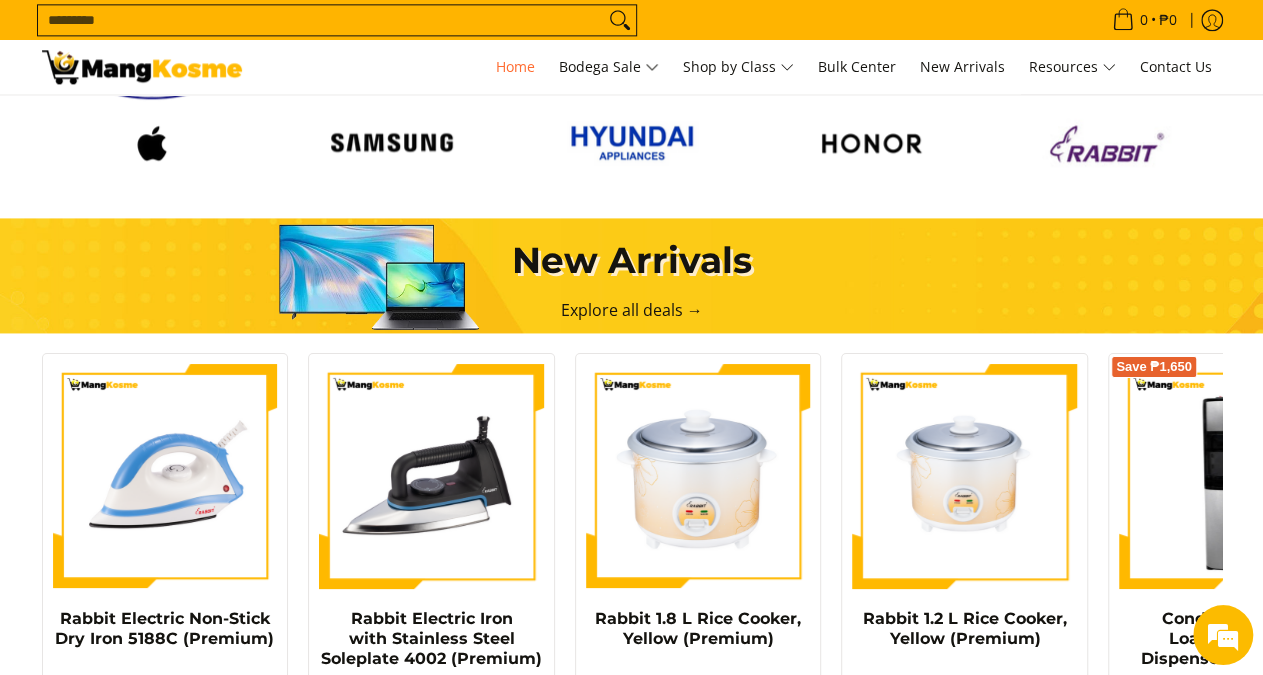 scroll, scrollTop: 1352, scrollLeft: 0, axis: vertical 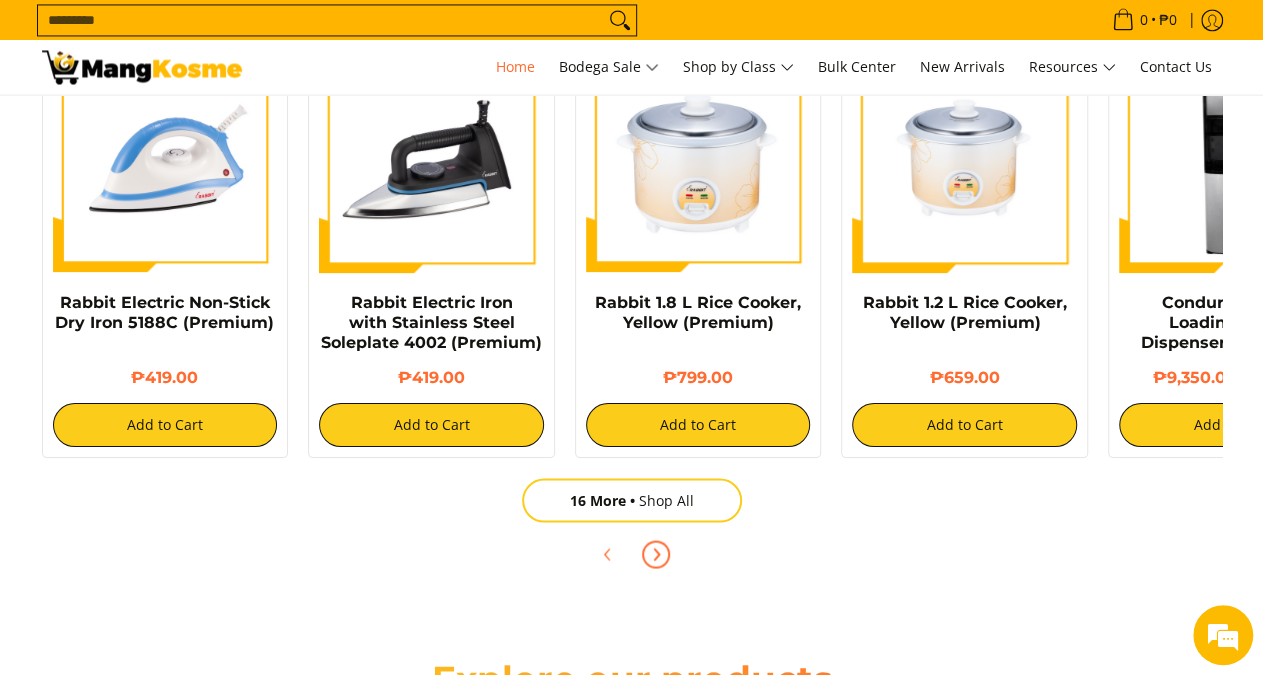 click at bounding box center (656, 554) 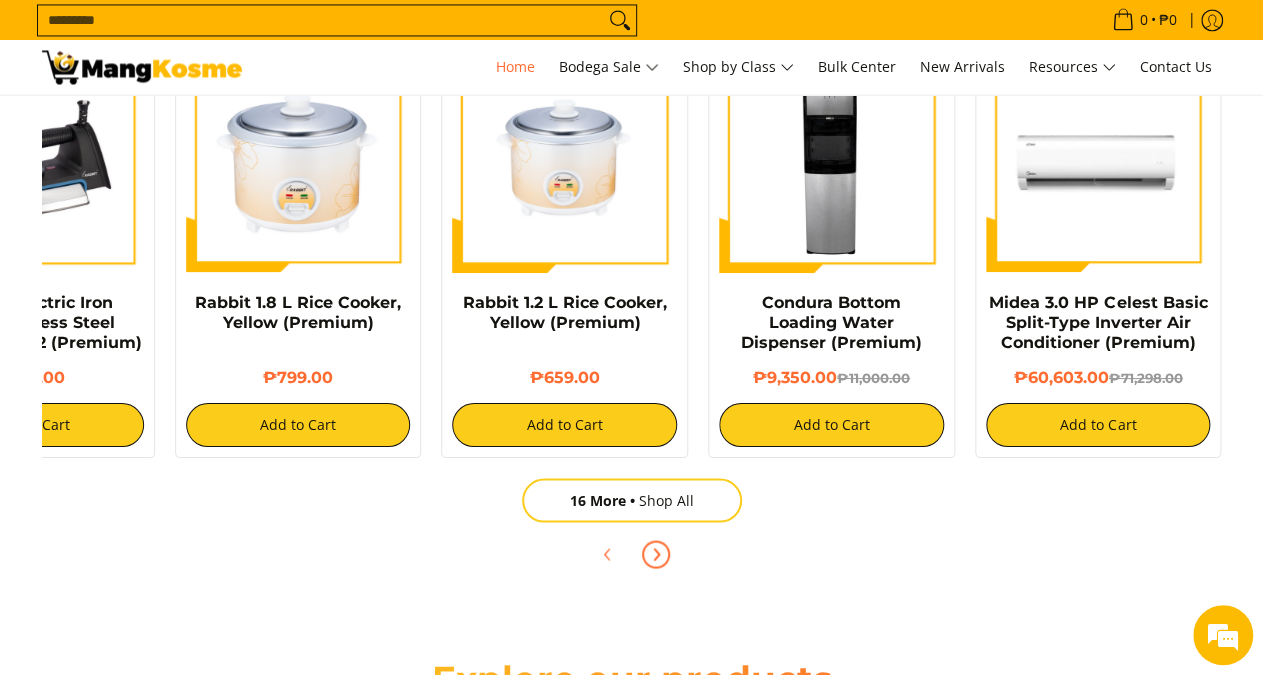 click at bounding box center [656, 554] 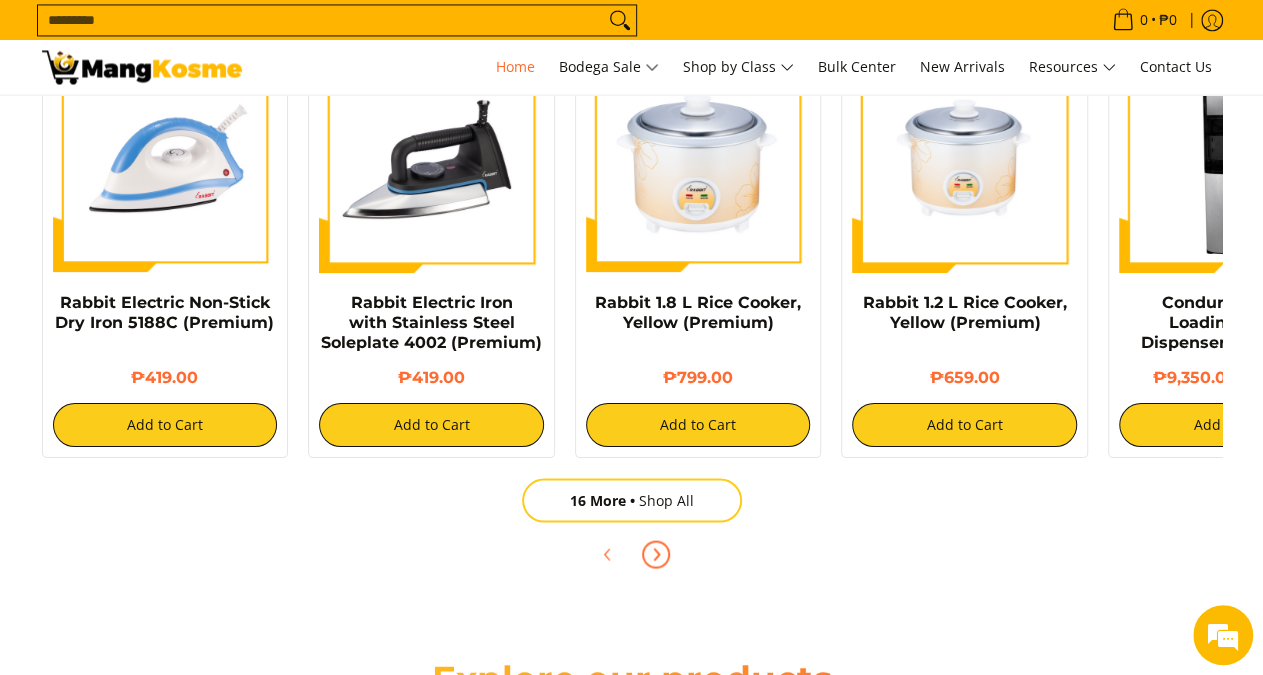 scroll, scrollTop: 0, scrollLeft: 0, axis: both 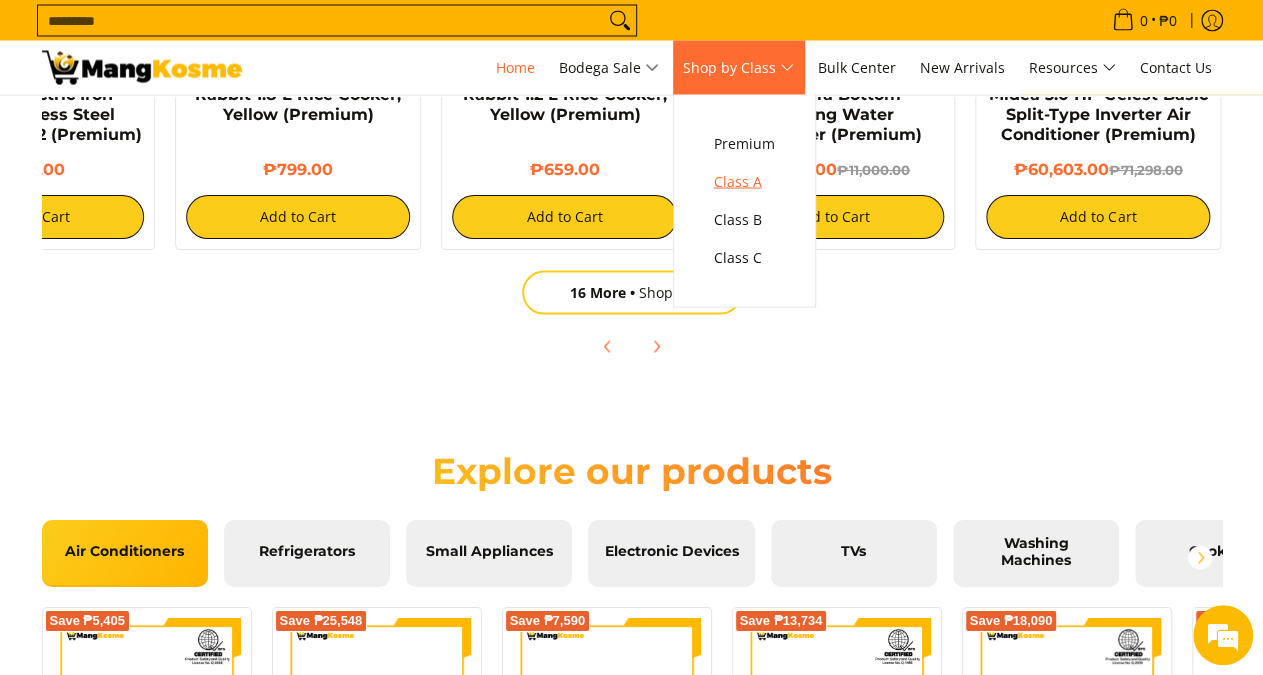 click on "Class A" at bounding box center [744, 181] 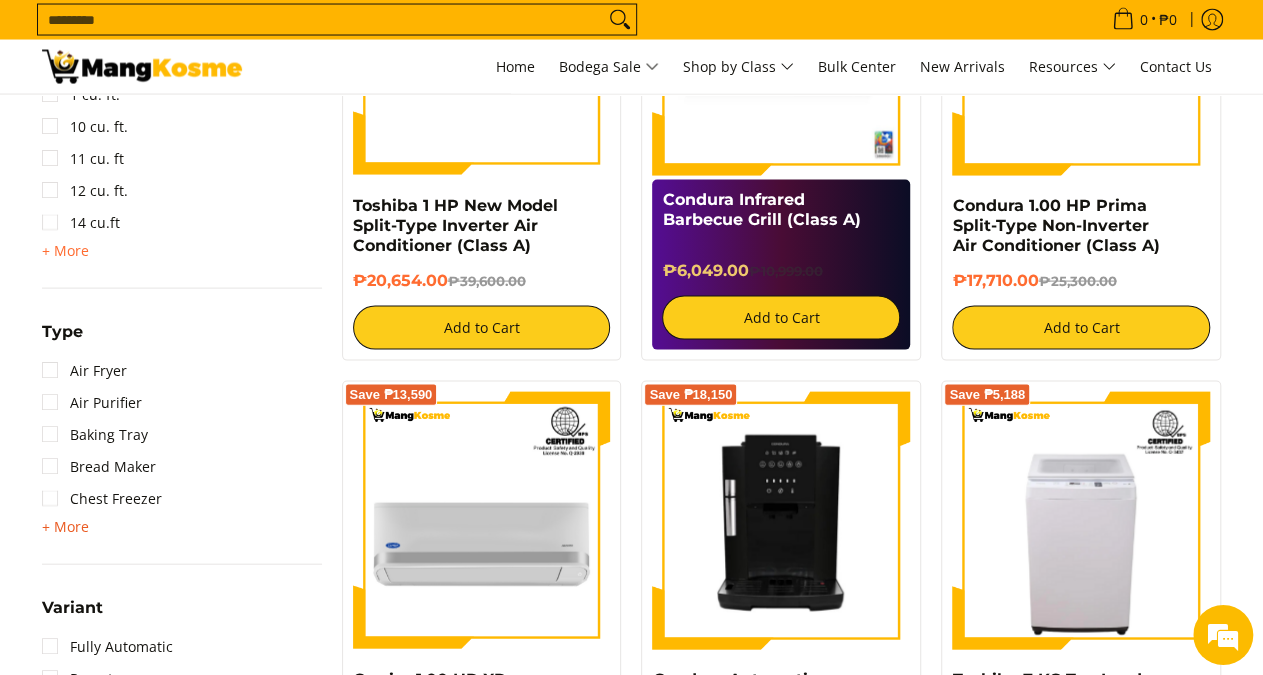 scroll, scrollTop: 1976, scrollLeft: 0, axis: vertical 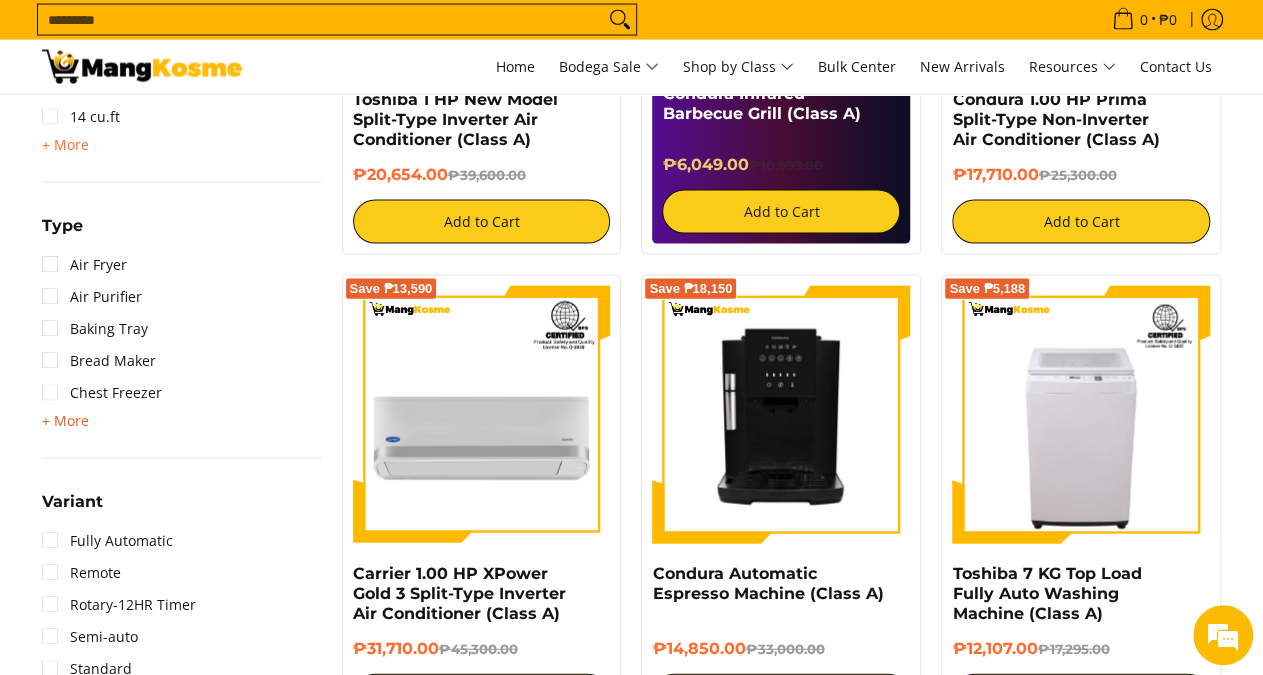 click on "+ More" at bounding box center (65, 421) 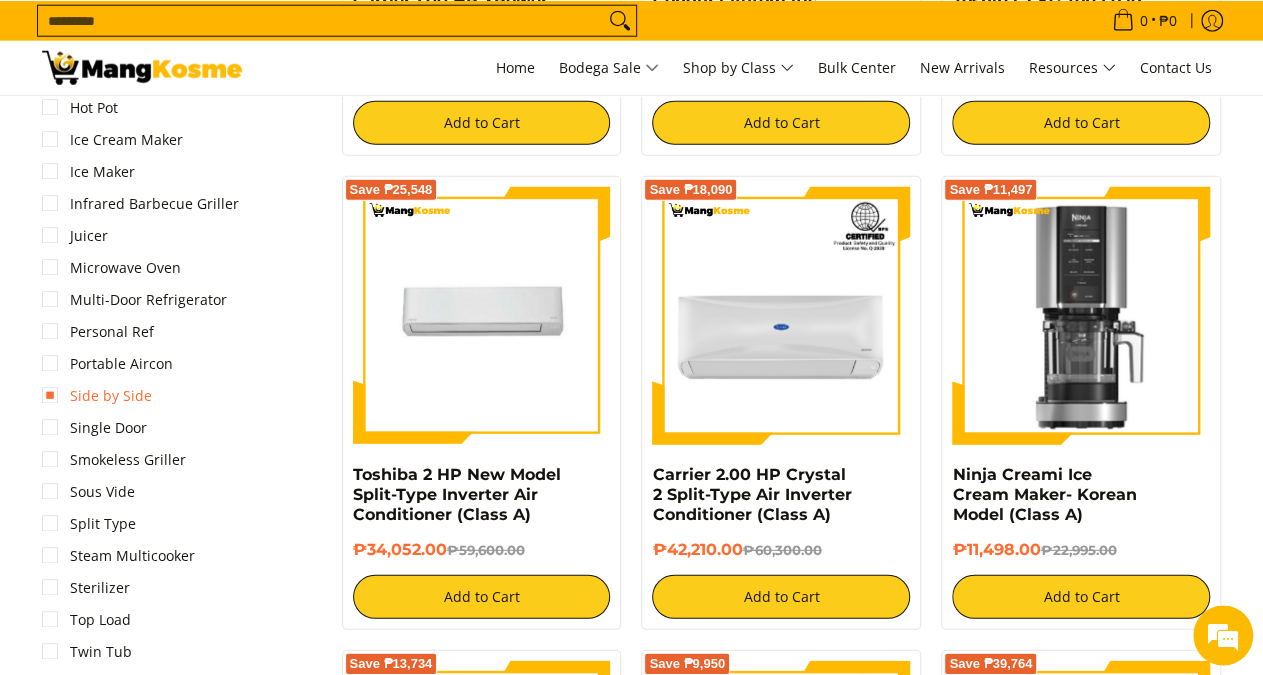 scroll, scrollTop: 2496, scrollLeft: 0, axis: vertical 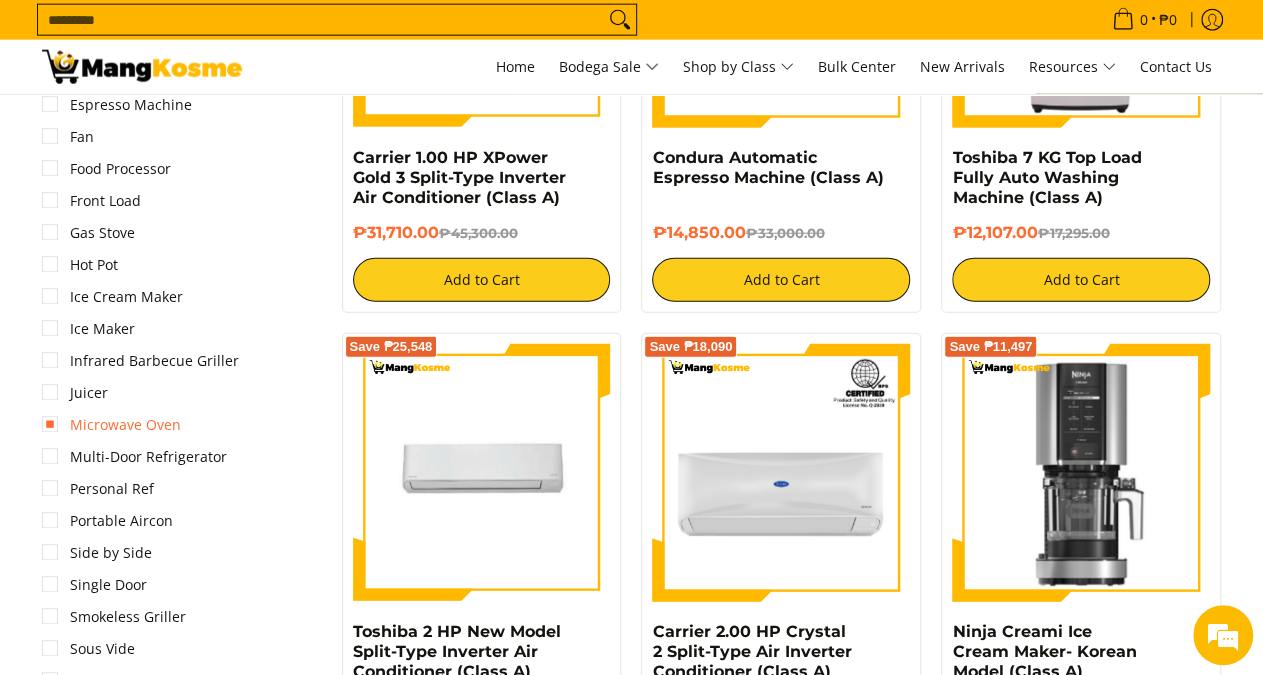 click on "Microwave Oven" at bounding box center [111, 425] 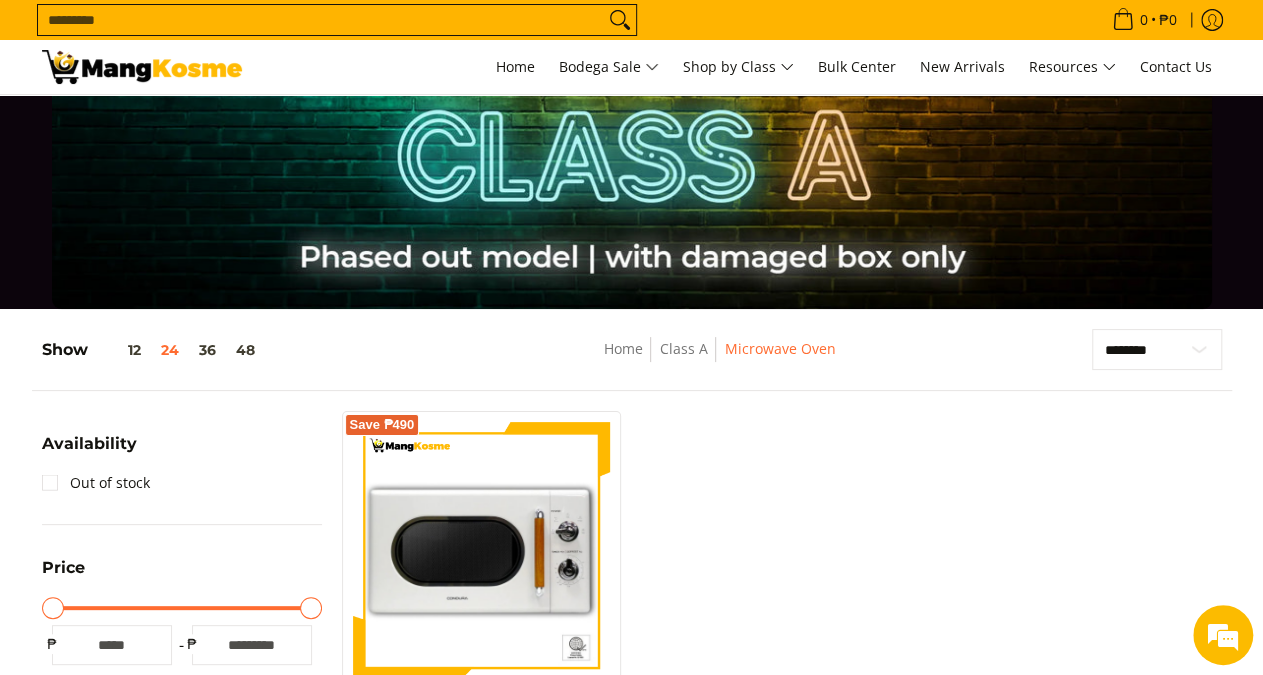 scroll, scrollTop: 0, scrollLeft: 0, axis: both 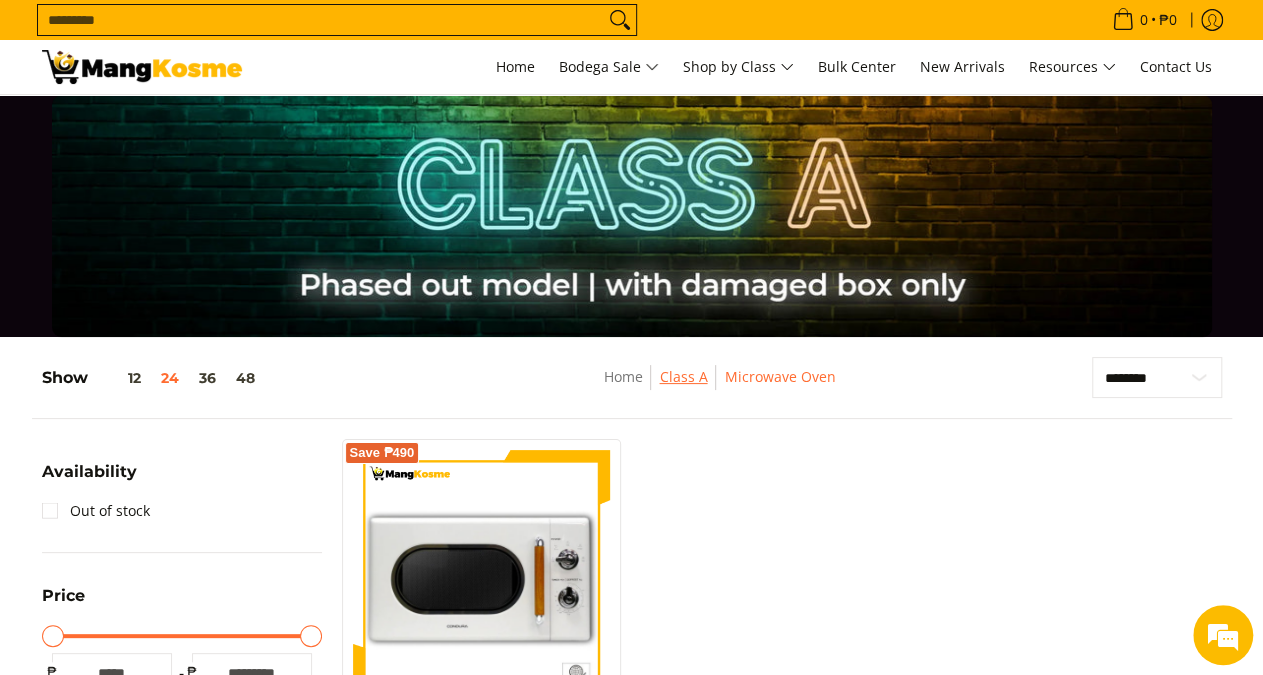 click on "Class A" at bounding box center [683, 376] 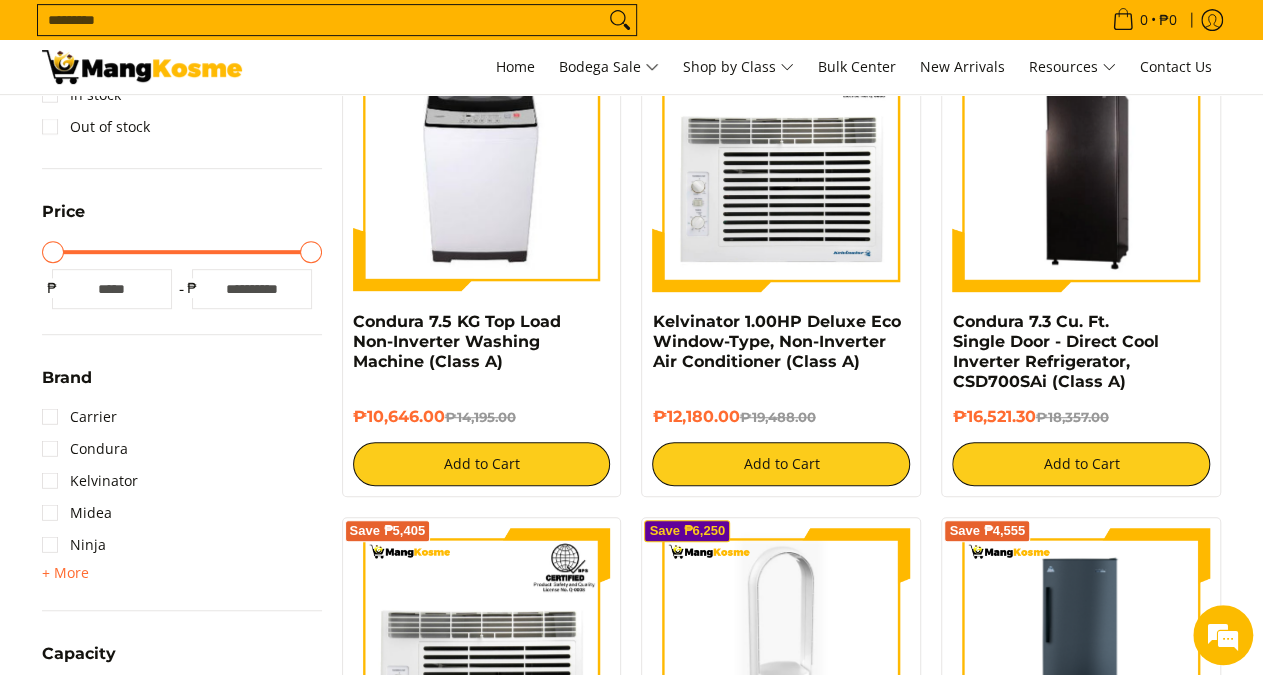 scroll, scrollTop: 832, scrollLeft: 0, axis: vertical 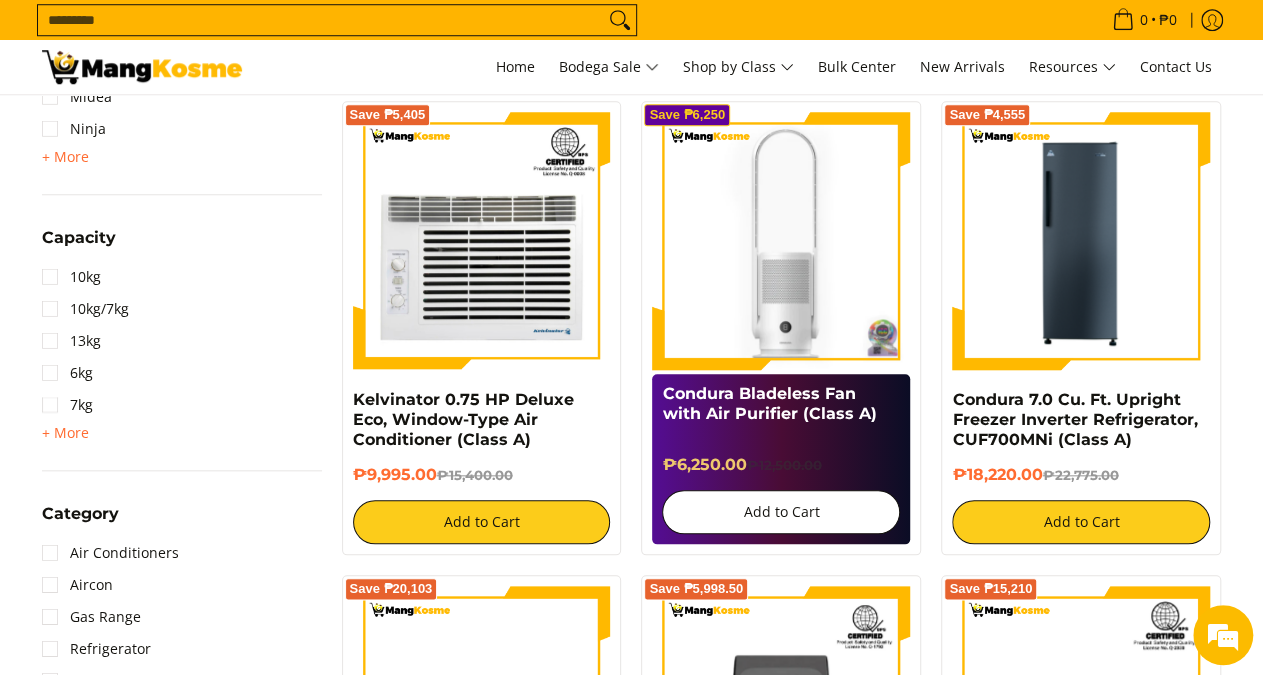 click on "Add to Cart" at bounding box center [781, 512] 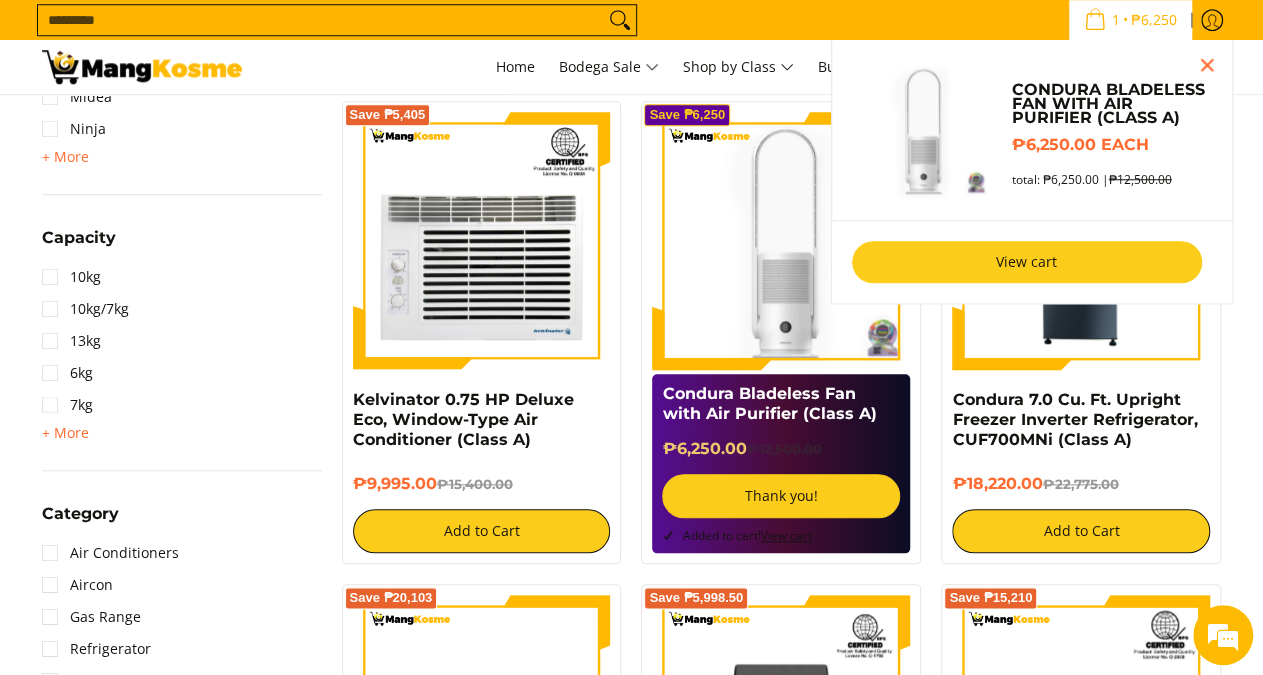 scroll, scrollTop: 0, scrollLeft: 0, axis: both 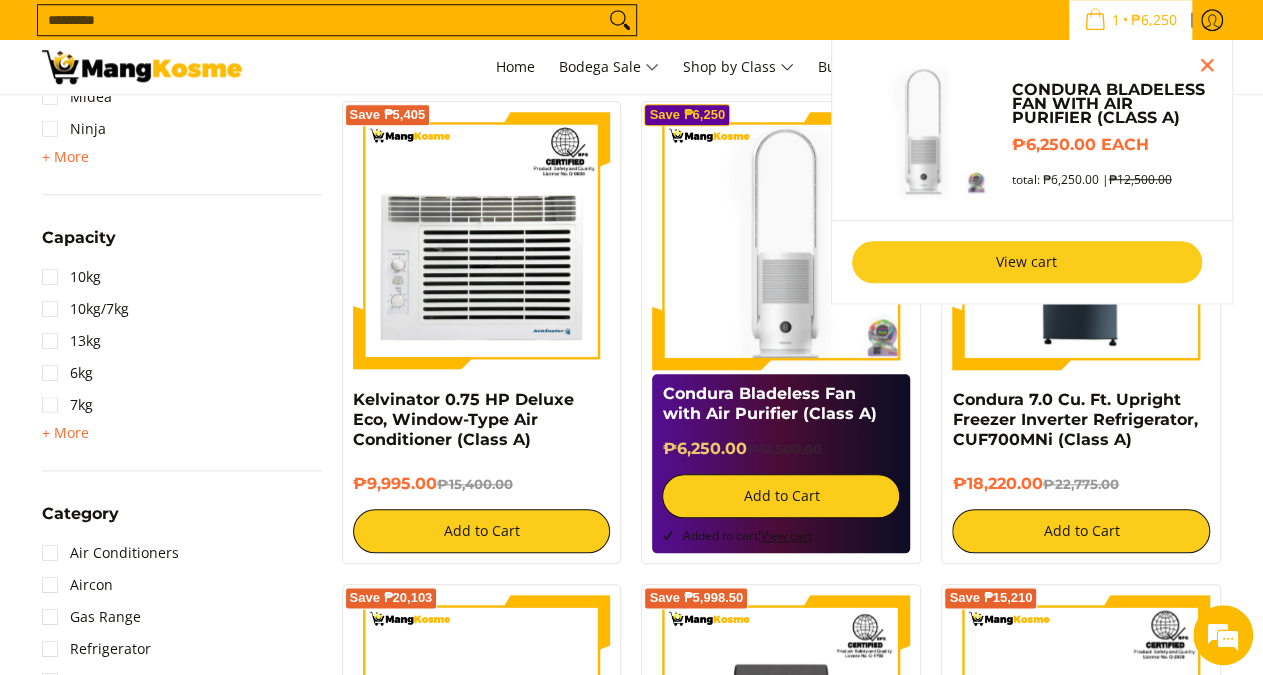 click on "View cart" at bounding box center [1027, 262] 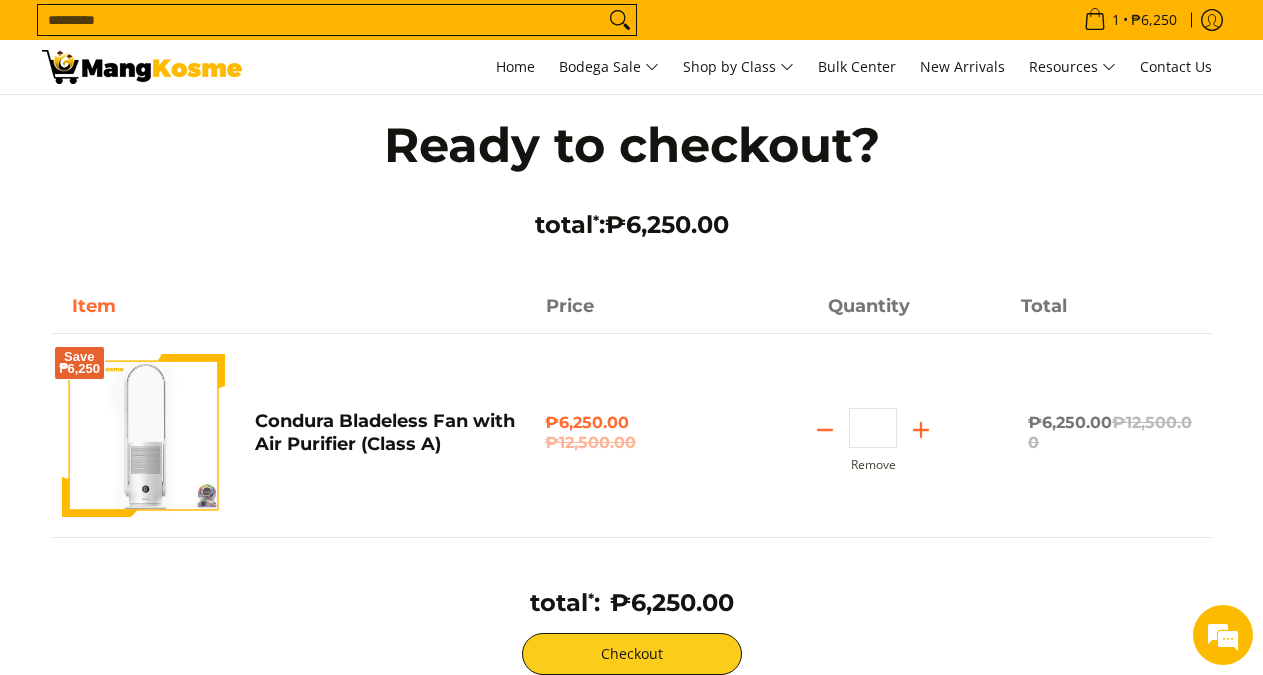 scroll, scrollTop: 0, scrollLeft: 0, axis: both 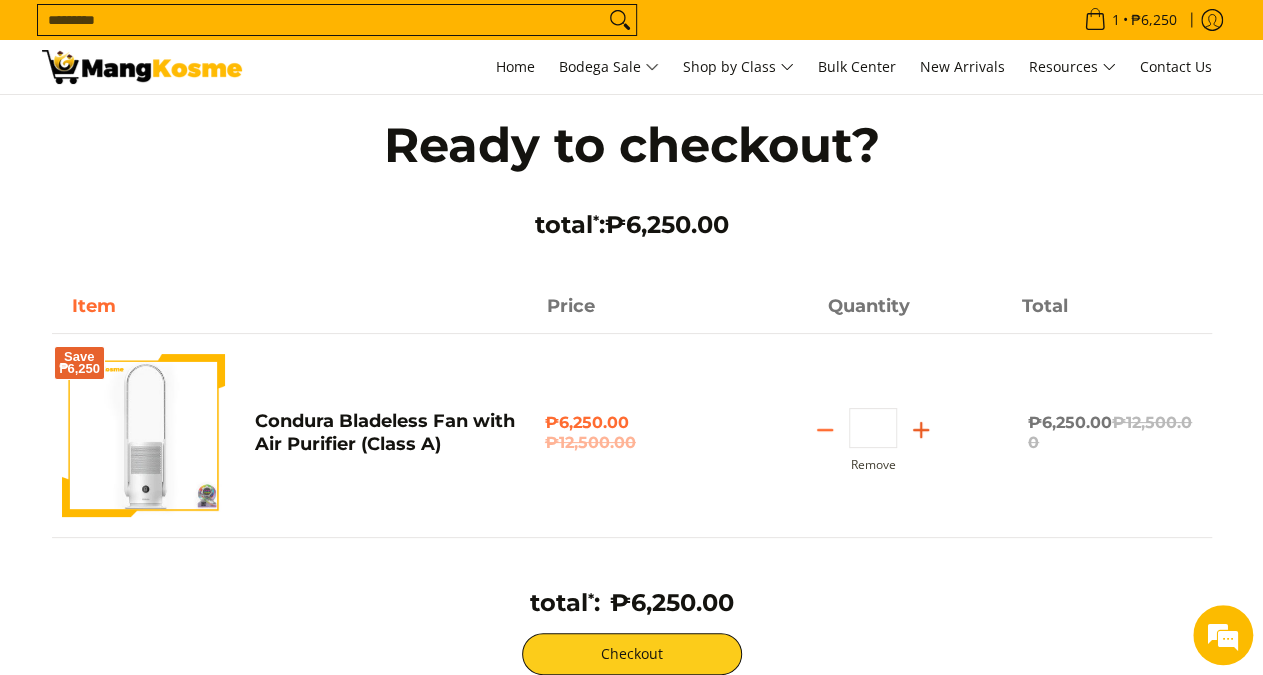 click 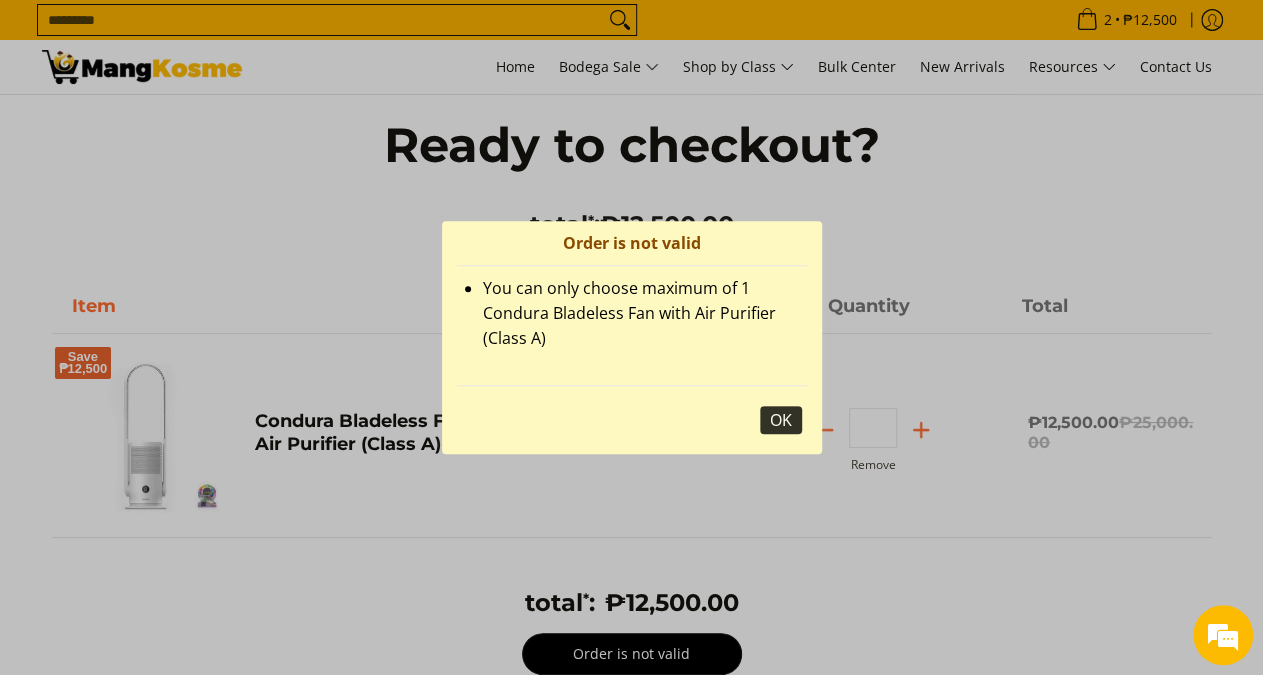 click on "OK" at bounding box center [781, 420] 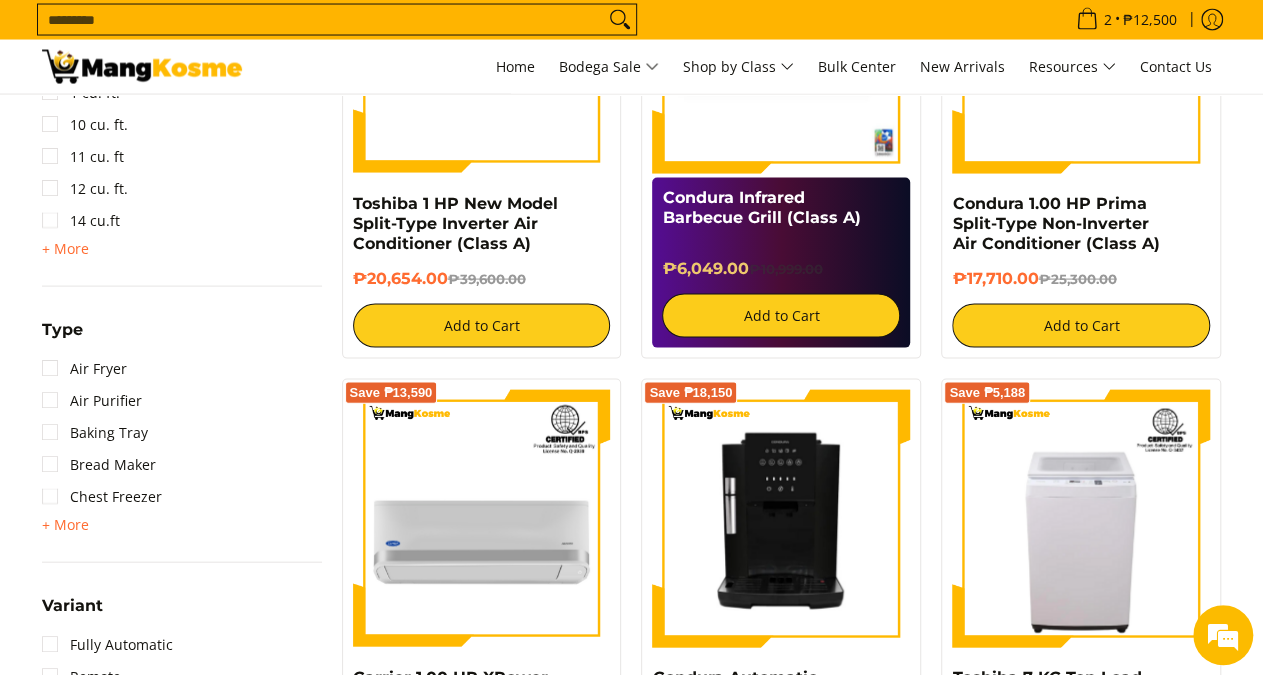 scroll, scrollTop: 1768, scrollLeft: 0, axis: vertical 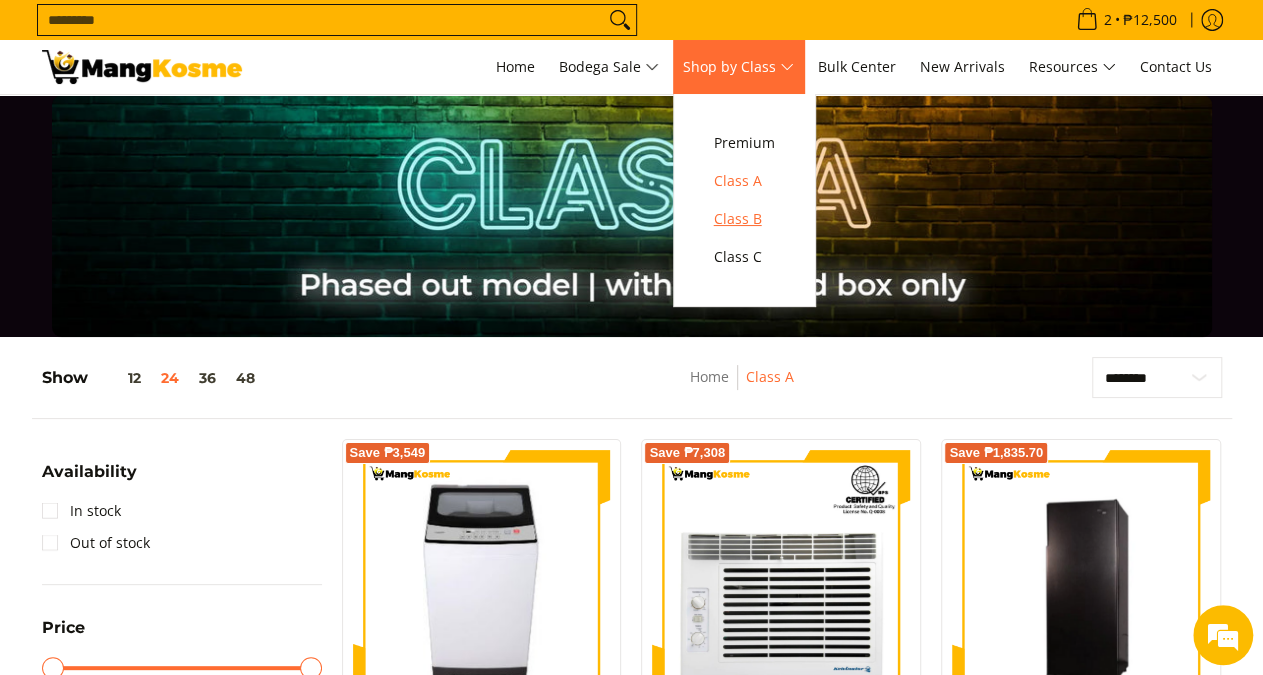 click on "Class B" at bounding box center (744, 219) 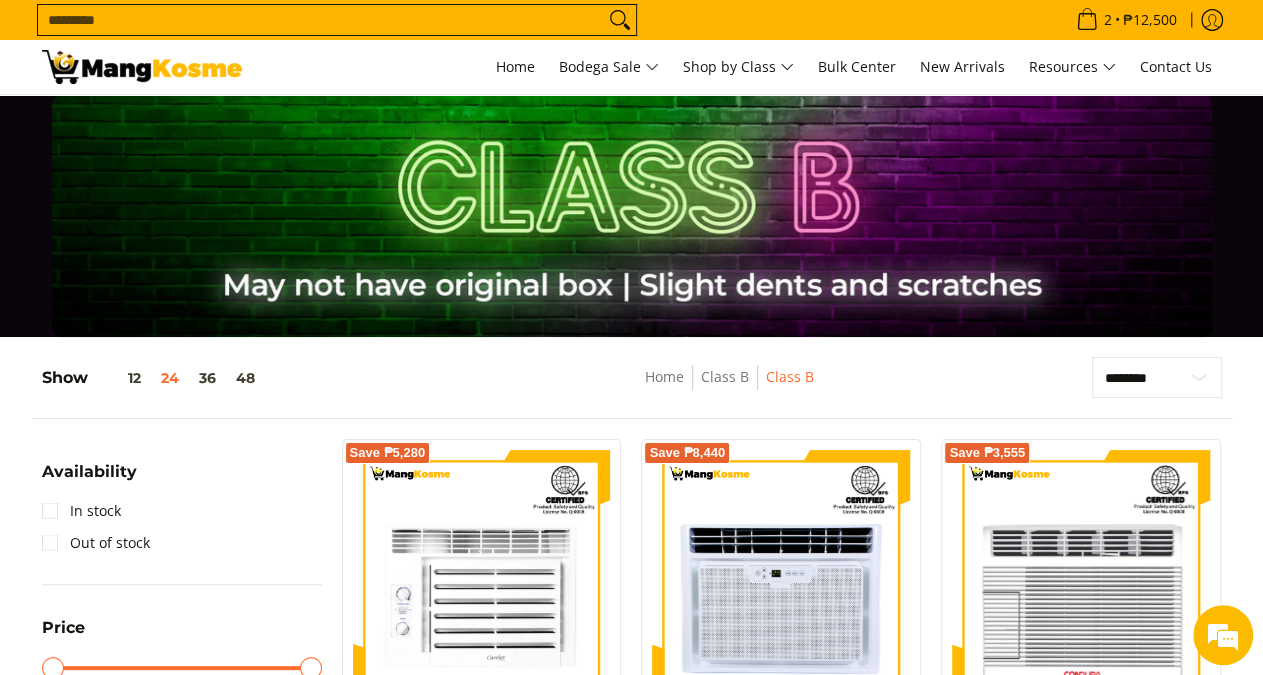 scroll, scrollTop: 0, scrollLeft: 0, axis: both 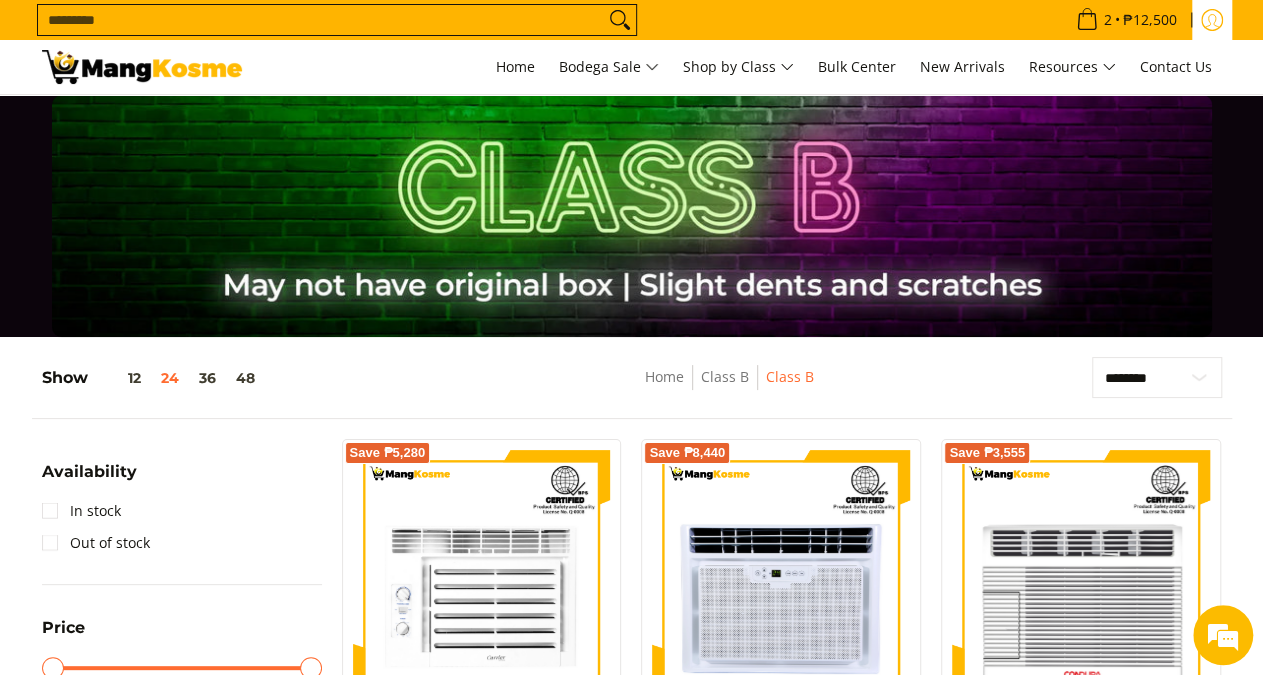 click at bounding box center [1212, 20] 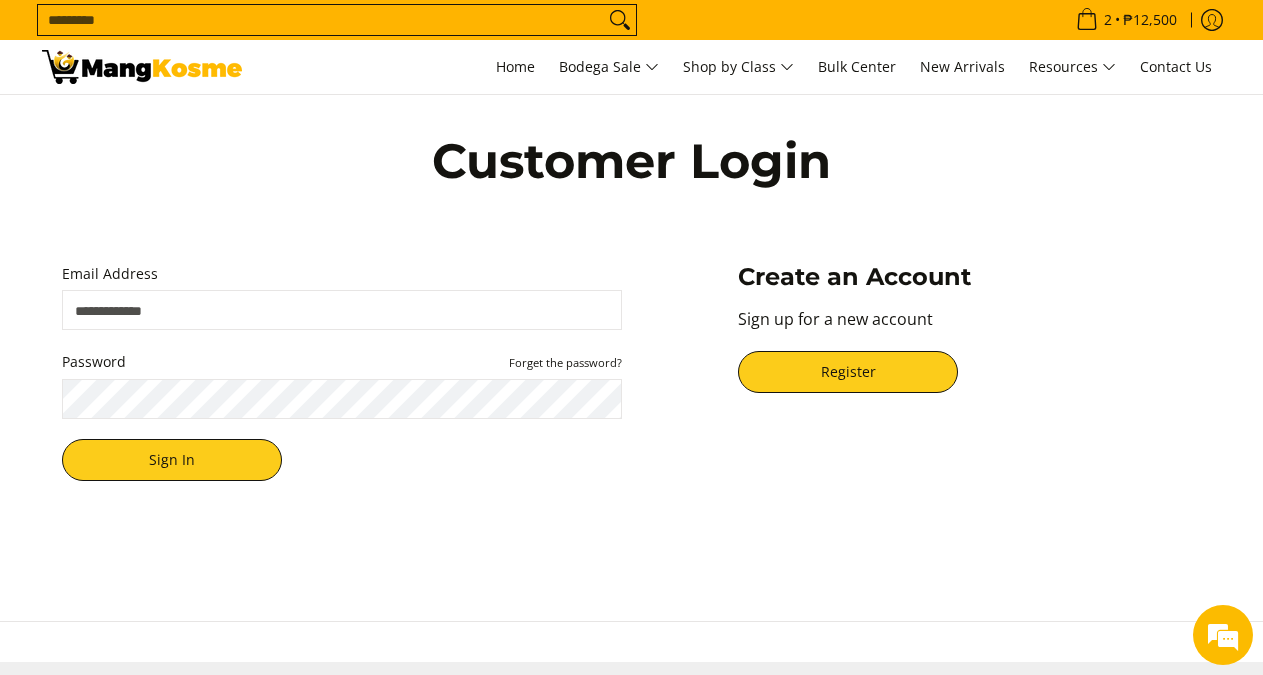 scroll, scrollTop: 0, scrollLeft: 0, axis: both 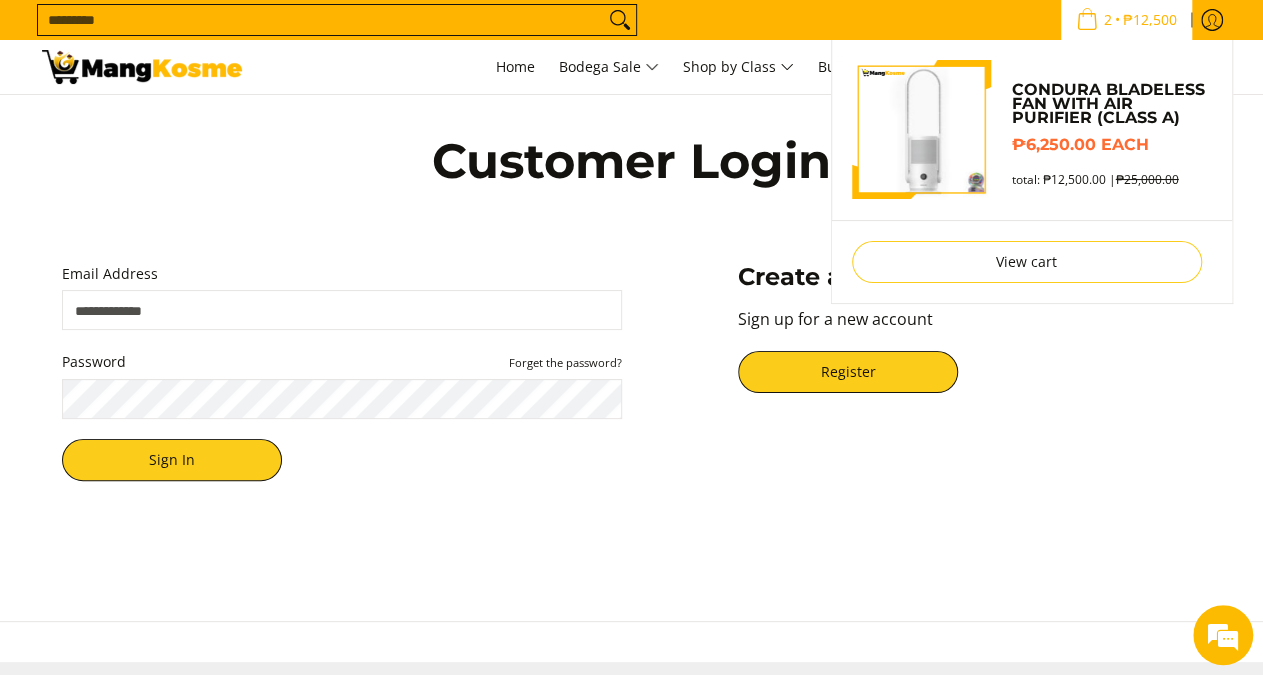click 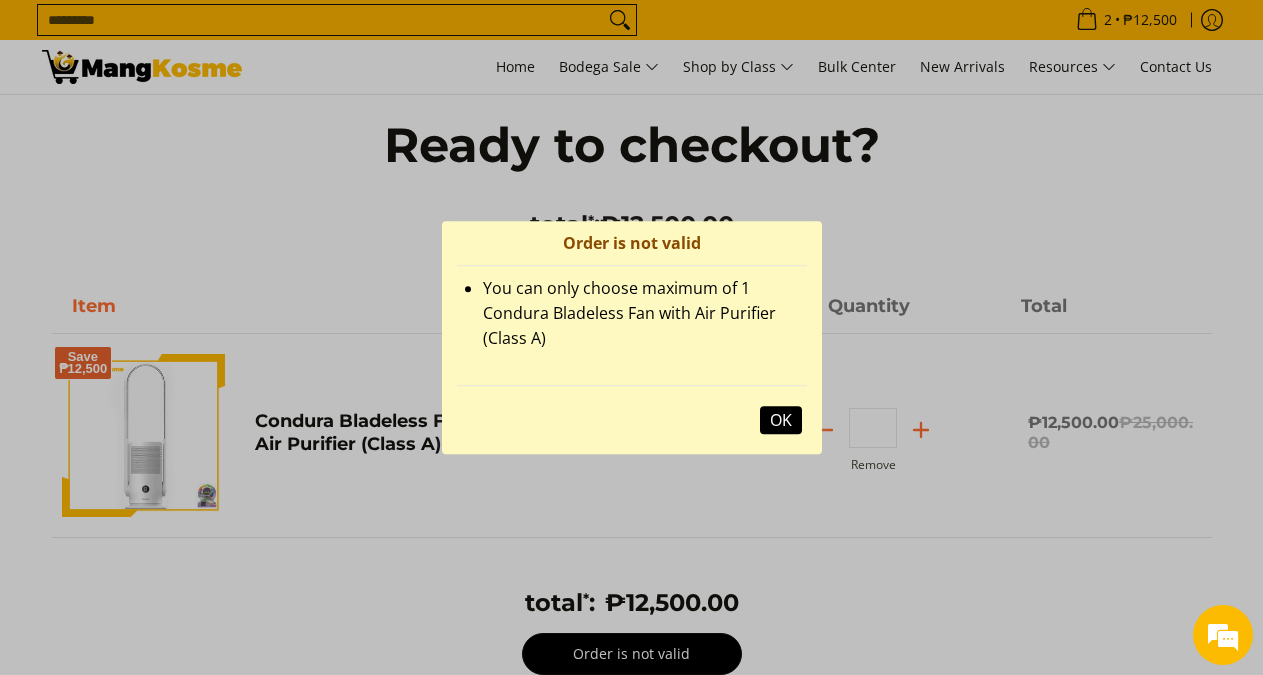 scroll, scrollTop: 0, scrollLeft: 0, axis: both 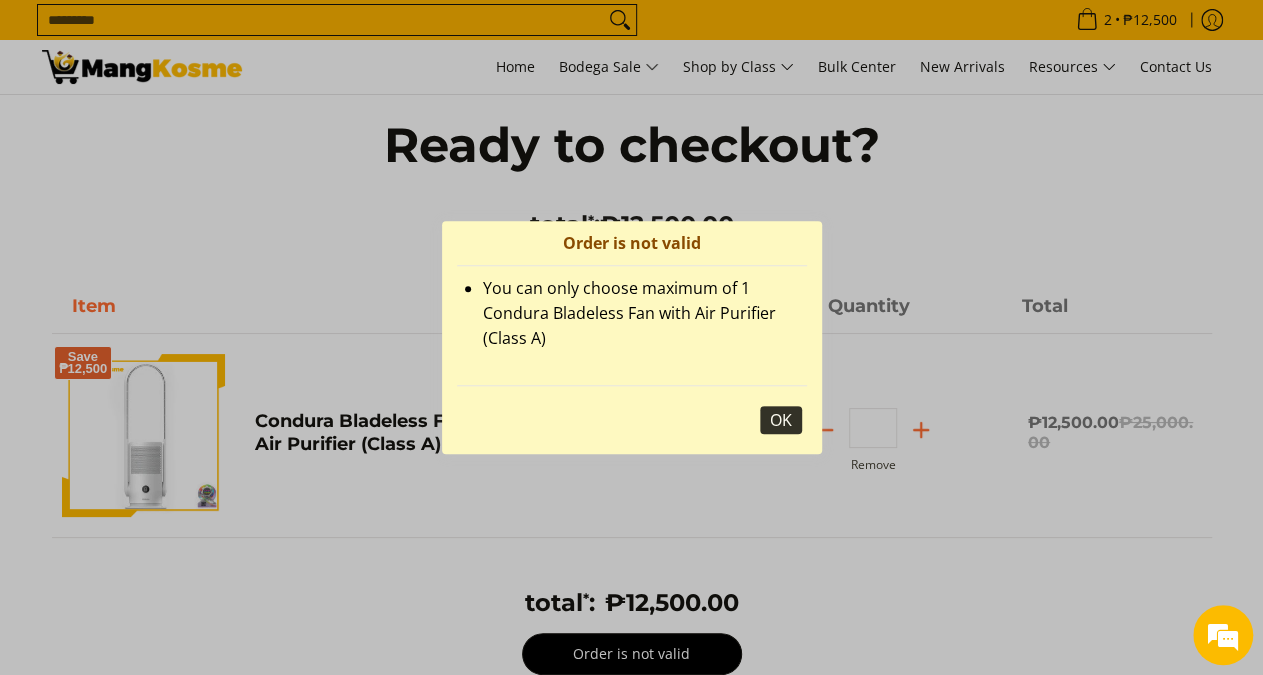 click on "OK" at bounding box center (781, 420) 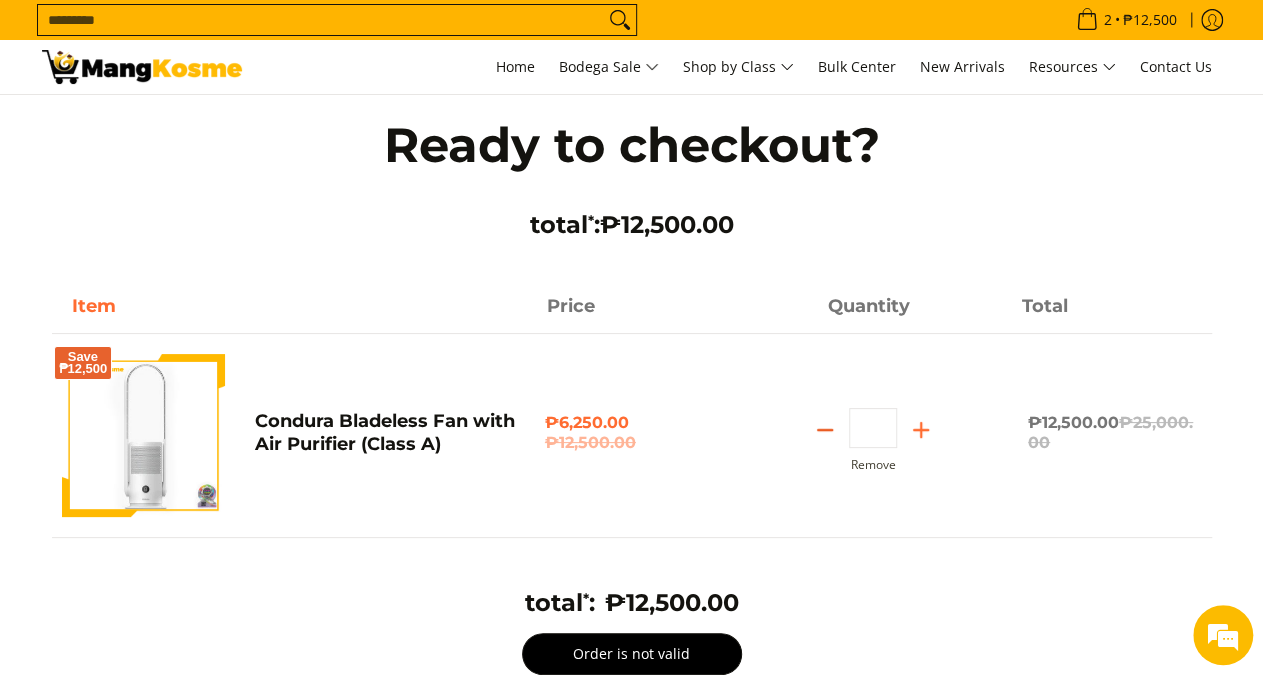 click 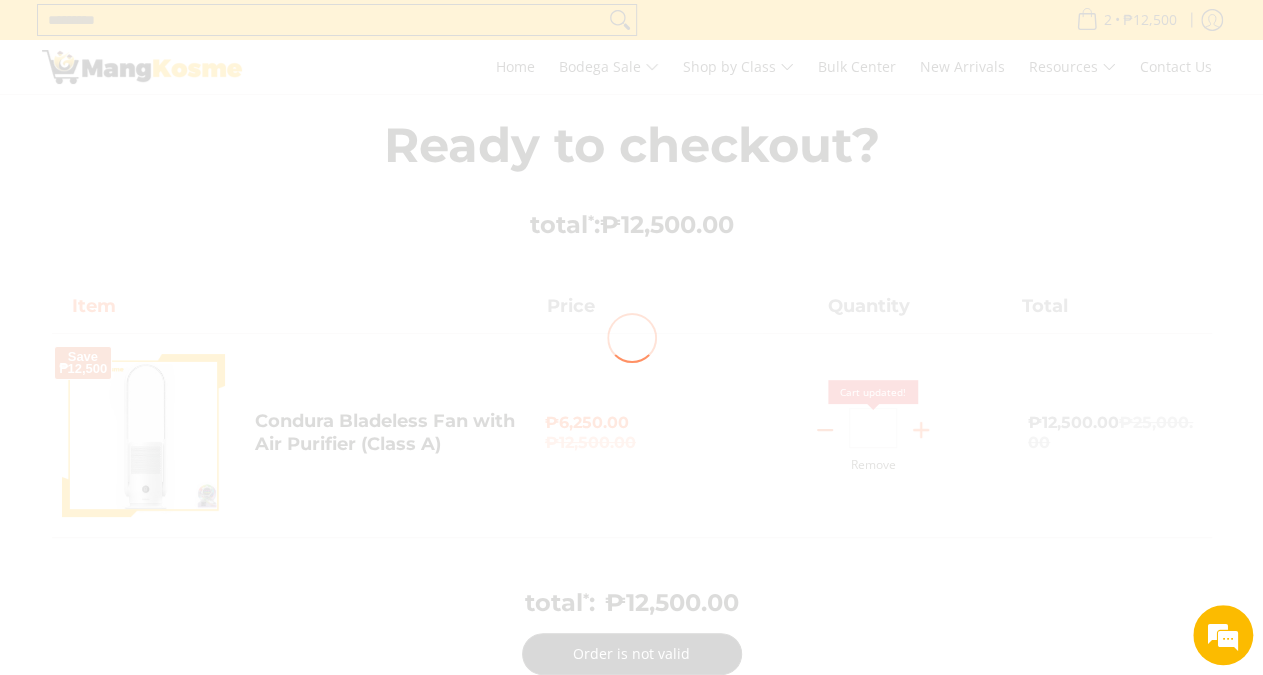 click at bounding box center (631, 337) 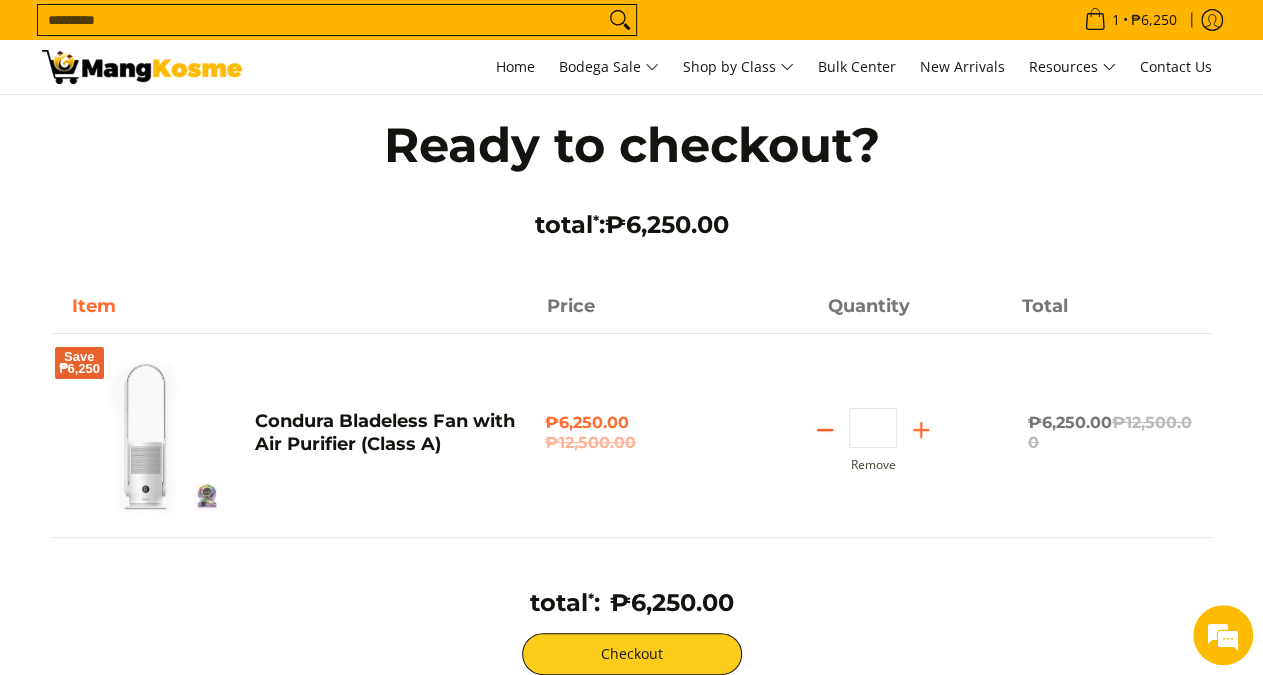 click 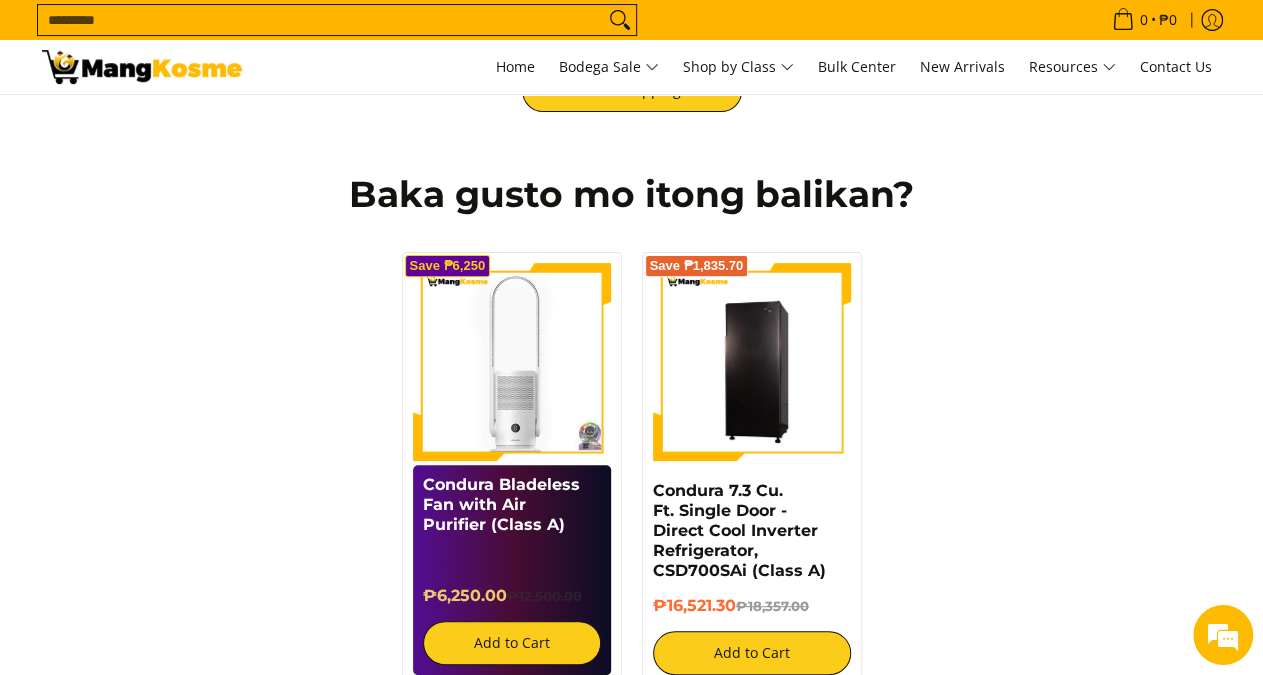 scroll, scrollTop: 104, scrollLeft: 0, axis: vertical 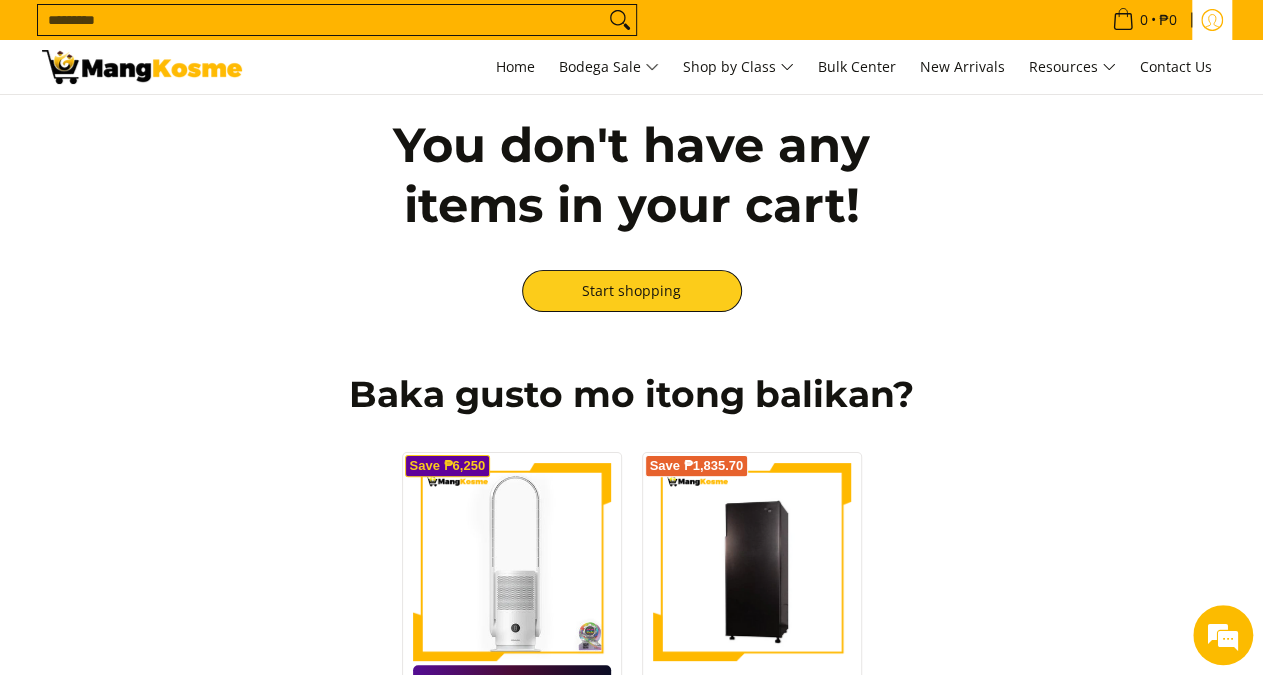 click 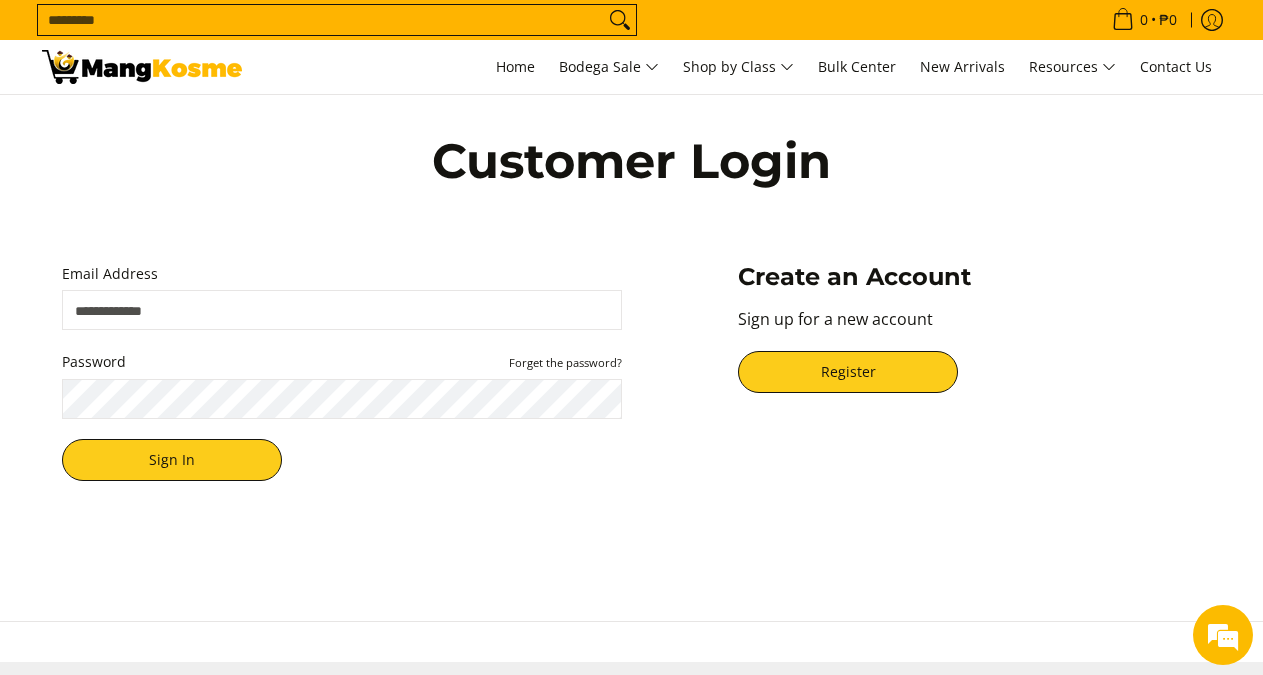 scroll, scrollTop: 0, scrollLeft: 0, axis: both 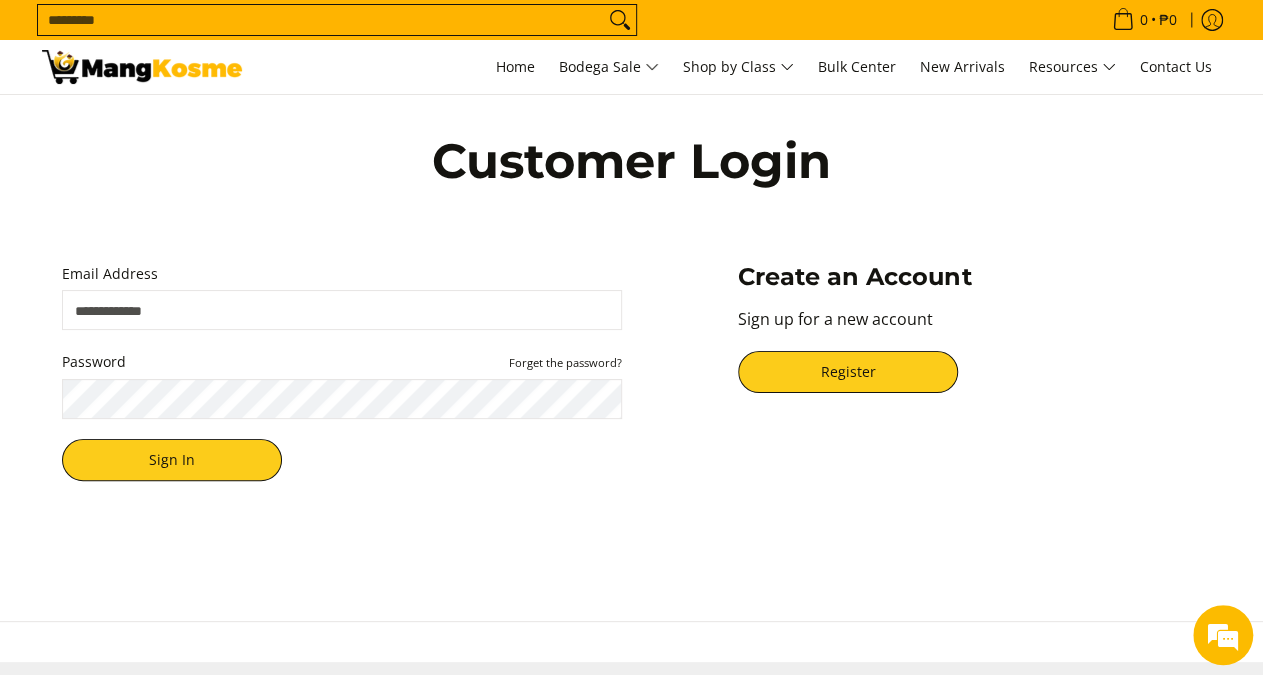 click on "Email Address" at bounding box center (342, 310) 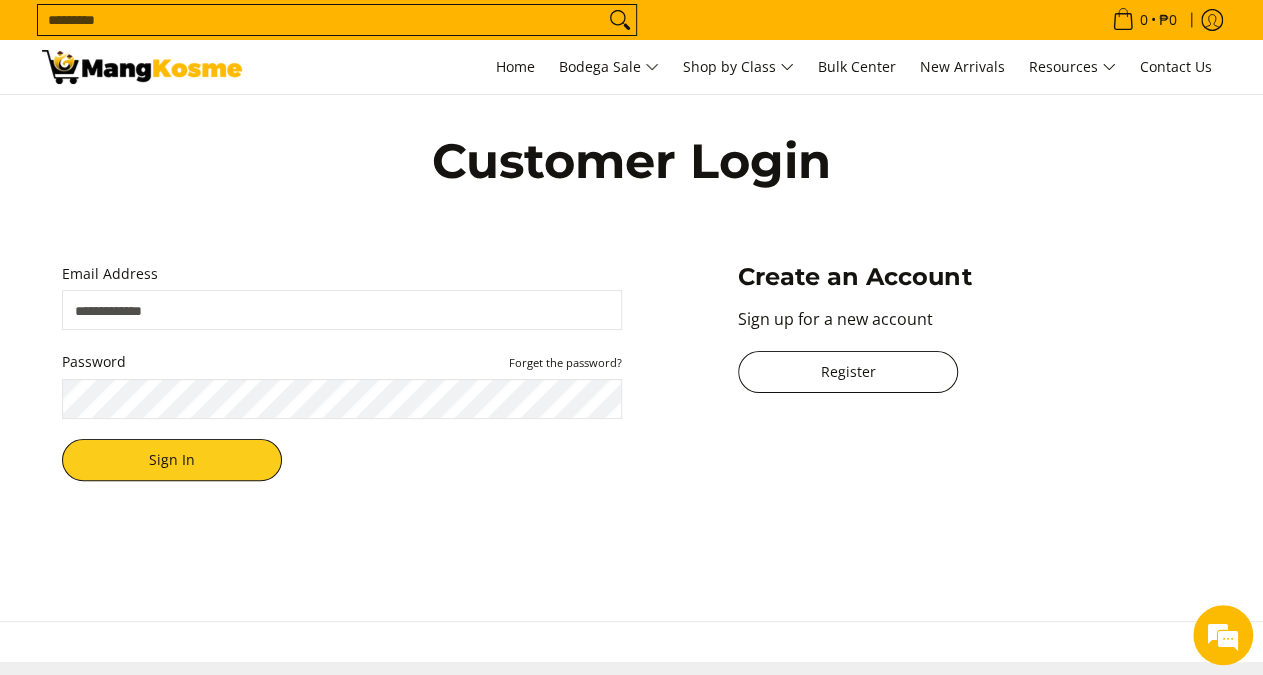 click on "Register" at bounding box center [848, 372] 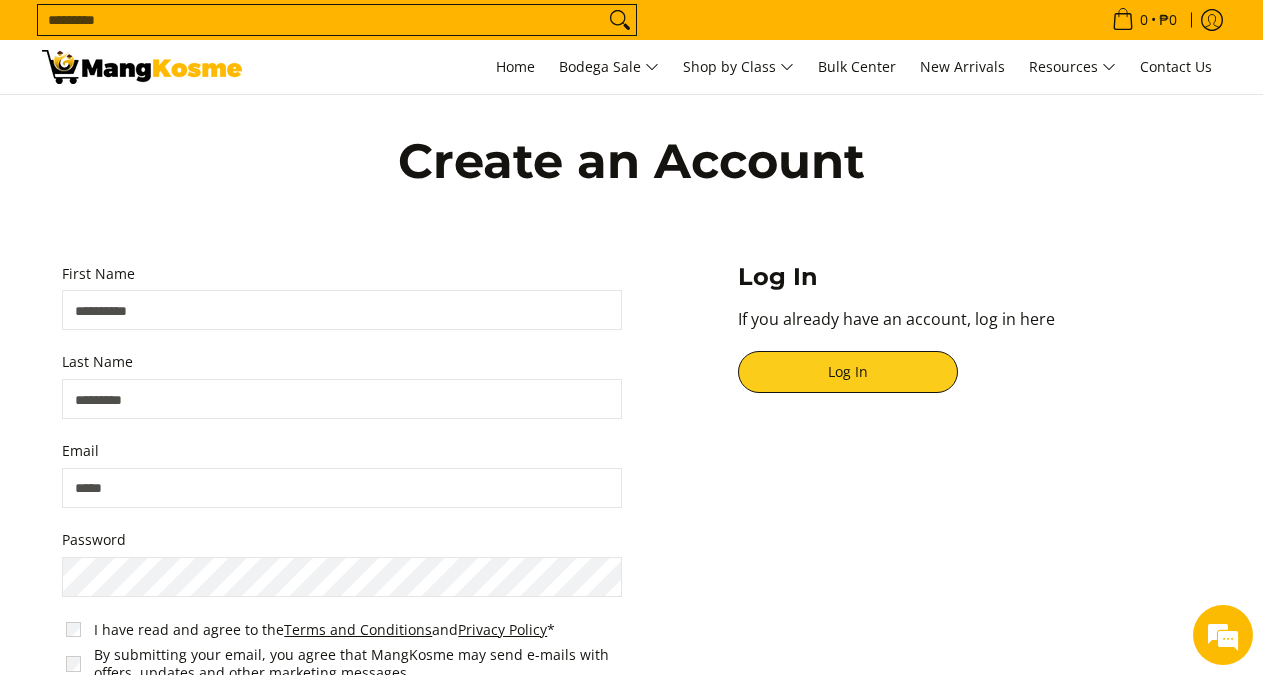 scroll, scrollTop: 0, scrollLeft: 0, axis: both 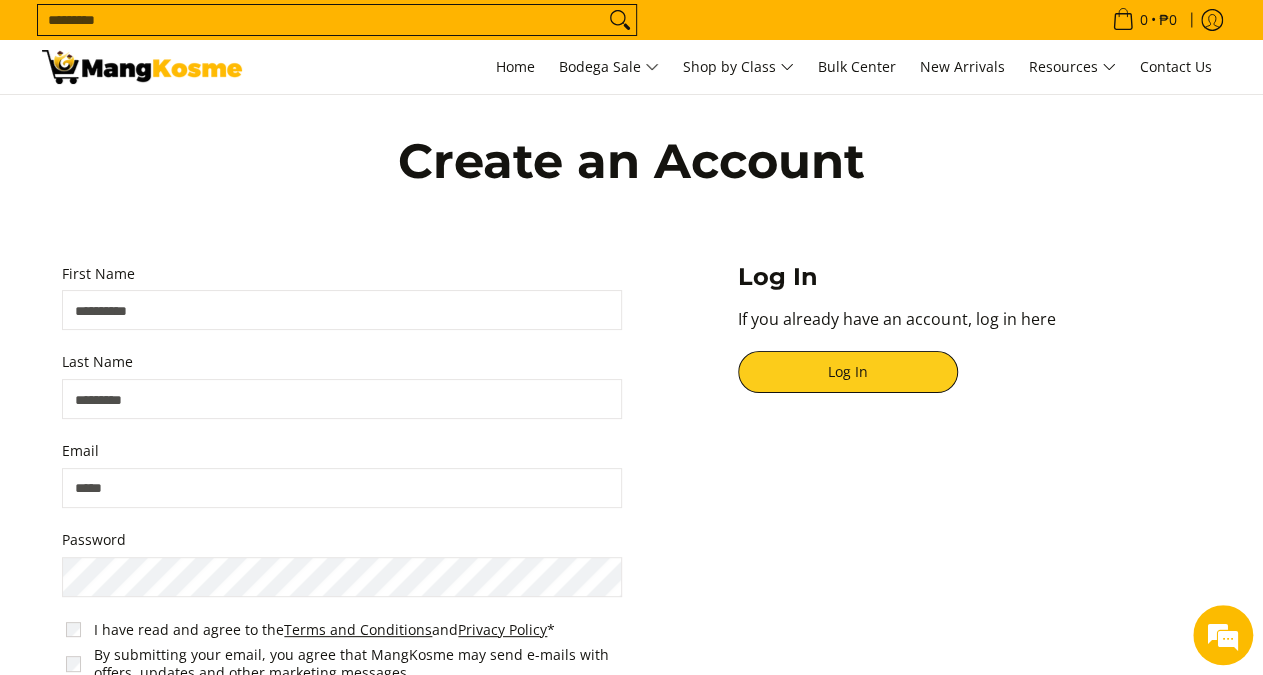 click on "First Name" at bounding box center (342, 310) 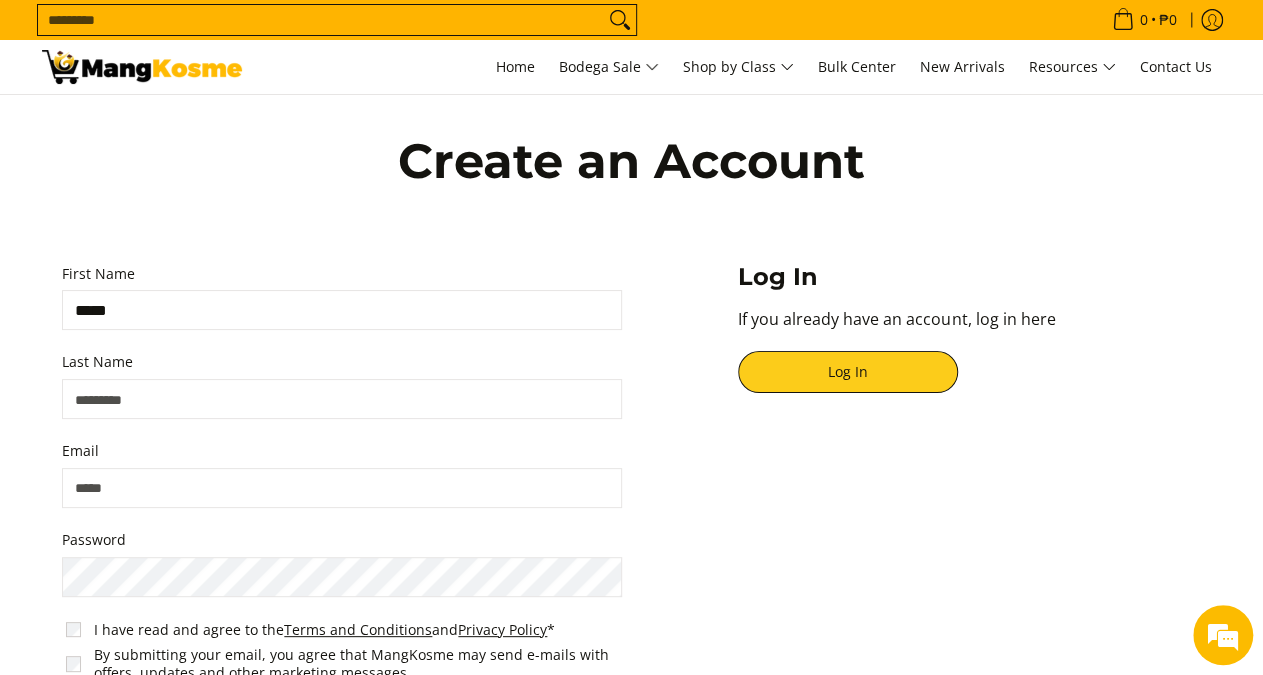 drag, startPoint x: 177, startPoint y: 311, endPoint x: 127, endPoint y: 369, distance: 76.57676 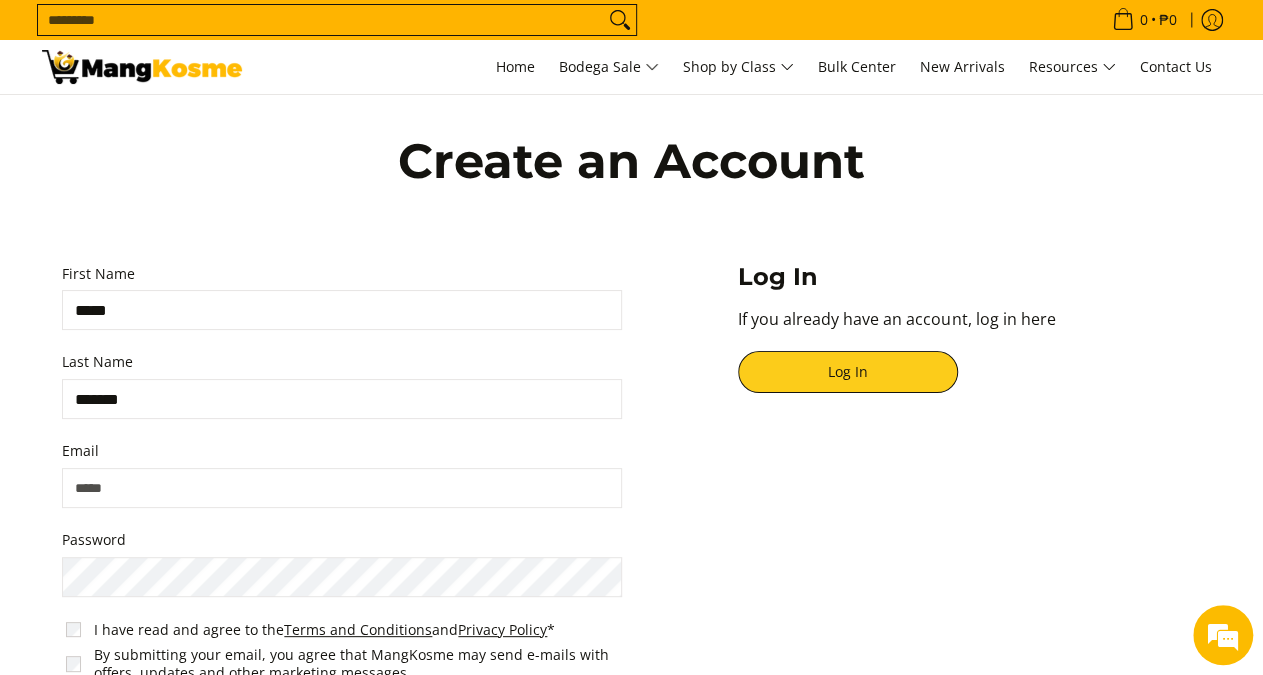 type on "*******" 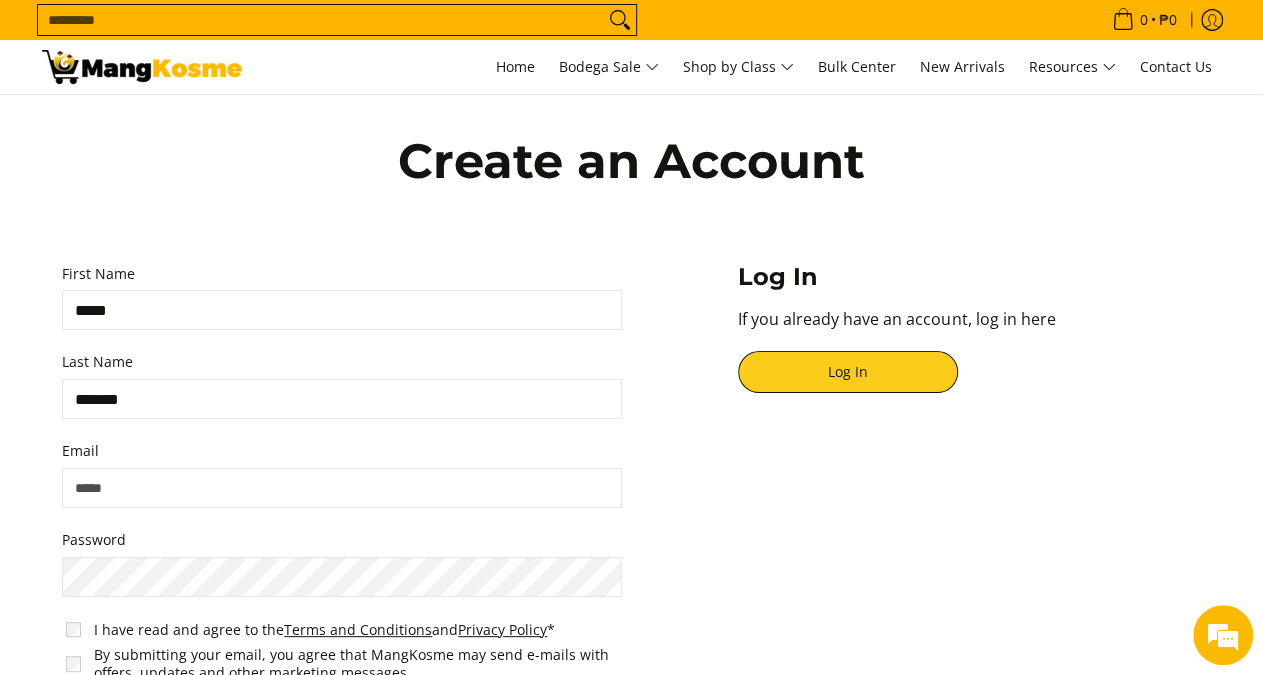 scroll, scrollTop: 0, scrollLeft: 0, axis: both 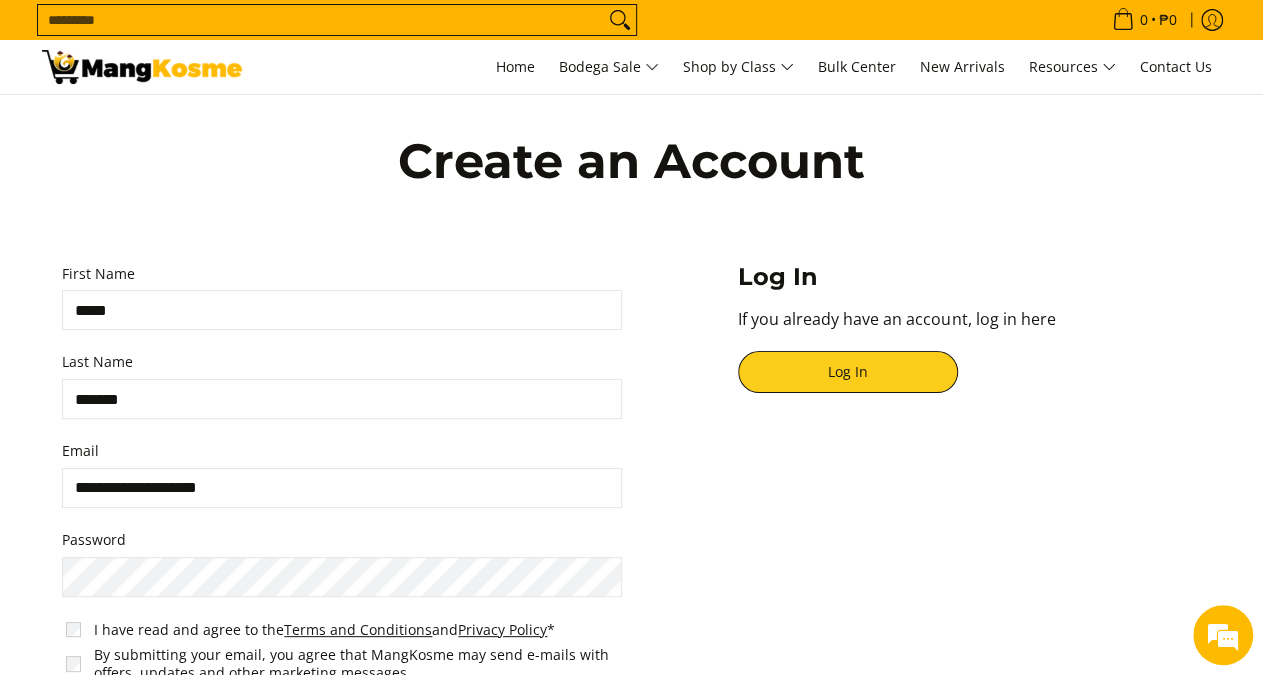 type on "**********" 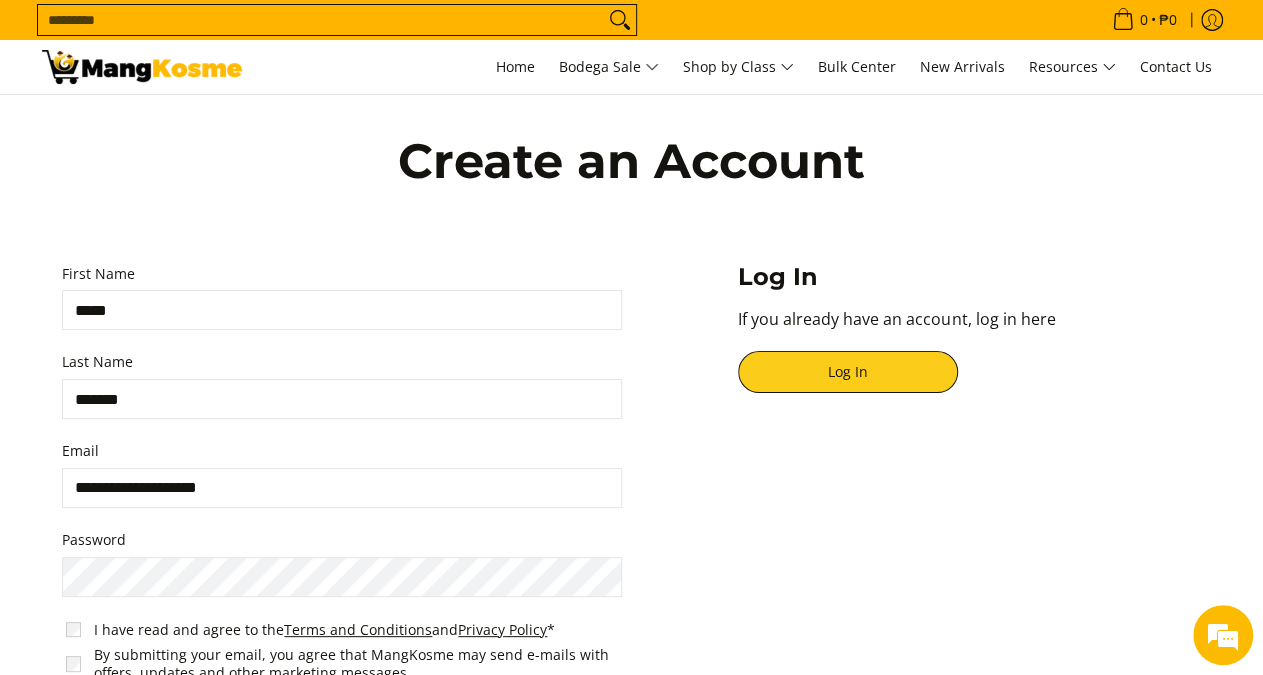 drag, startPoint x: 441, startPoint y: 537, endPoint x: 582, endPoint y: 543, distance: 141.12761 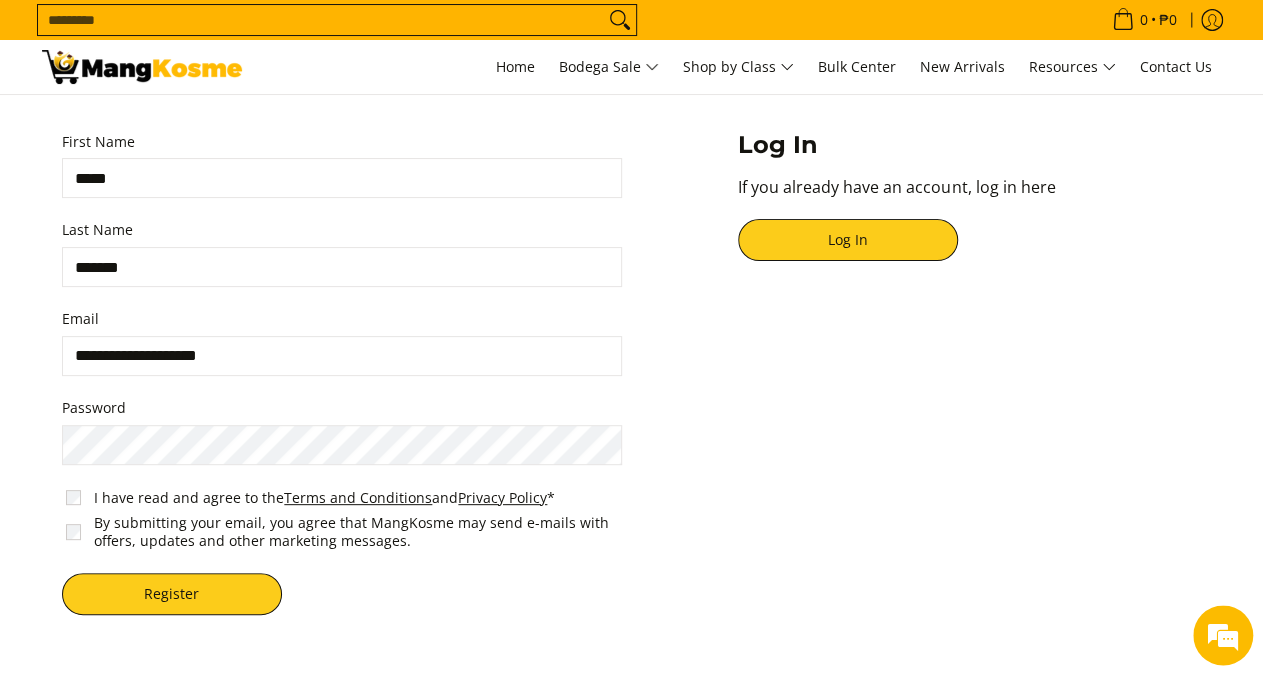 scroll, scrollTop: 208, scrollLeft: 0, axis: vertical 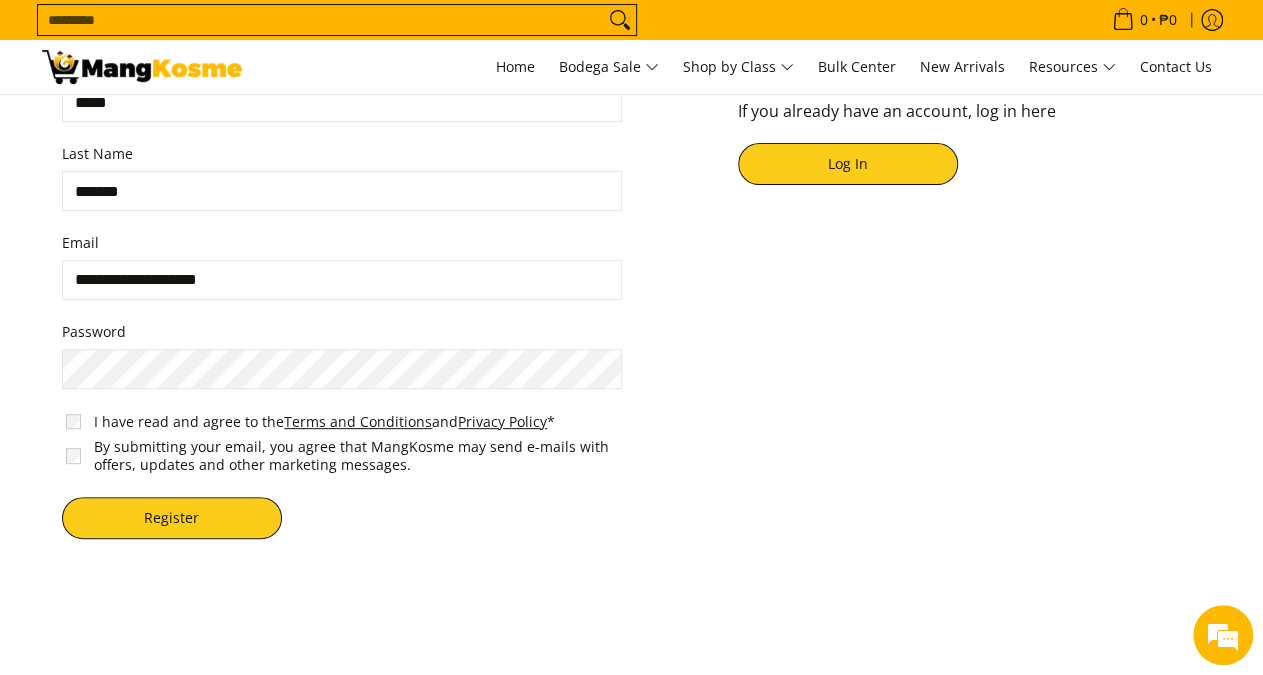 click on "By submitting your email, you agree that MangKosme may send e-mails with offers, updates and other marketing messages." at bounding box center (346, 455) 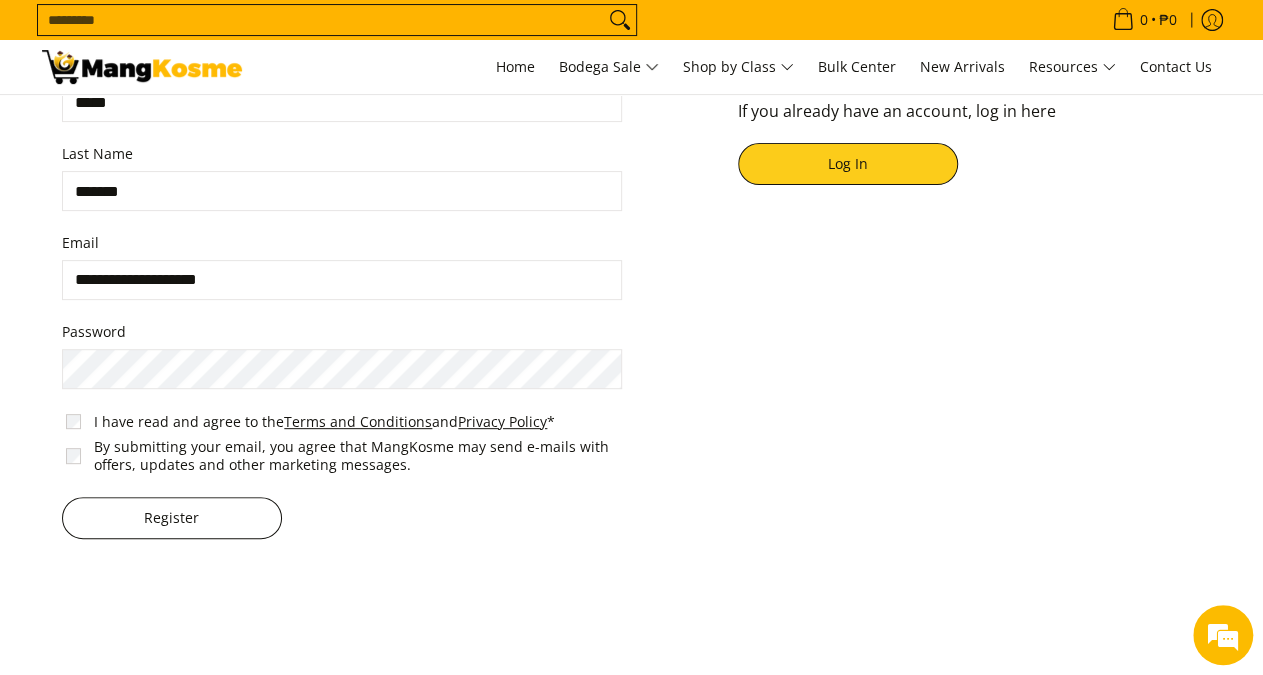 click on "Register" at bounding box center (172, 518) 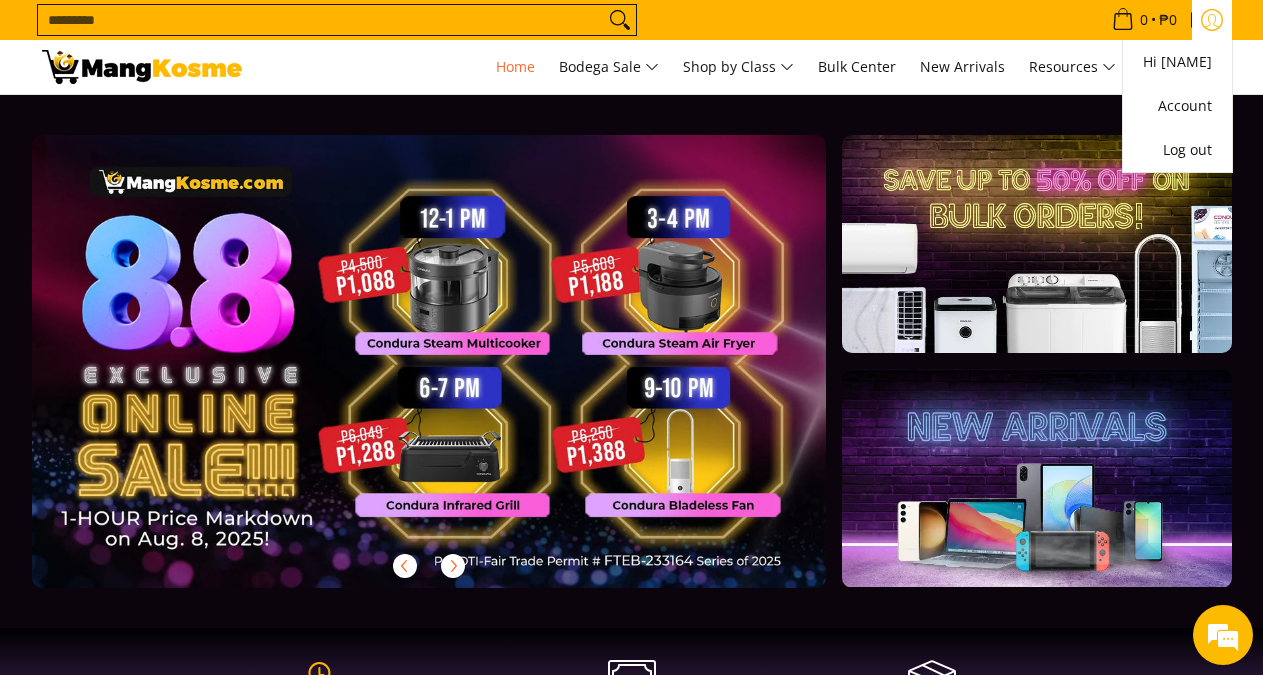 scroll, scrollTop: 0, scrollLeft: 0, axis: both 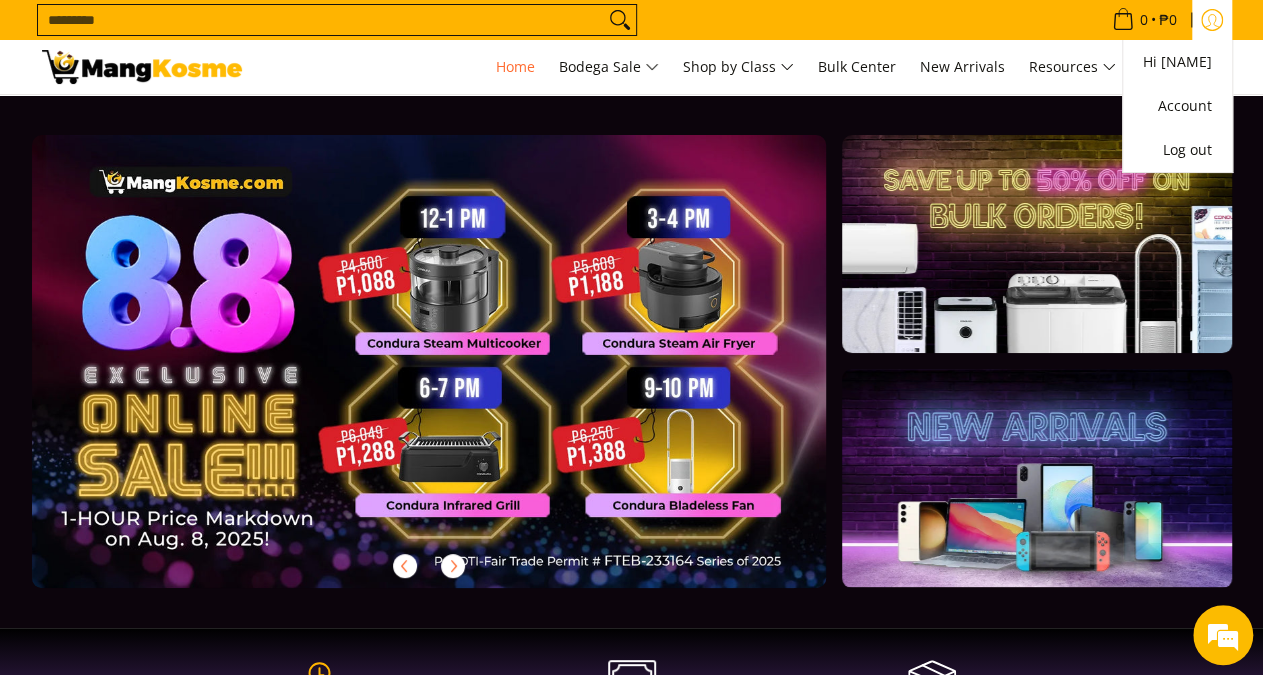 click 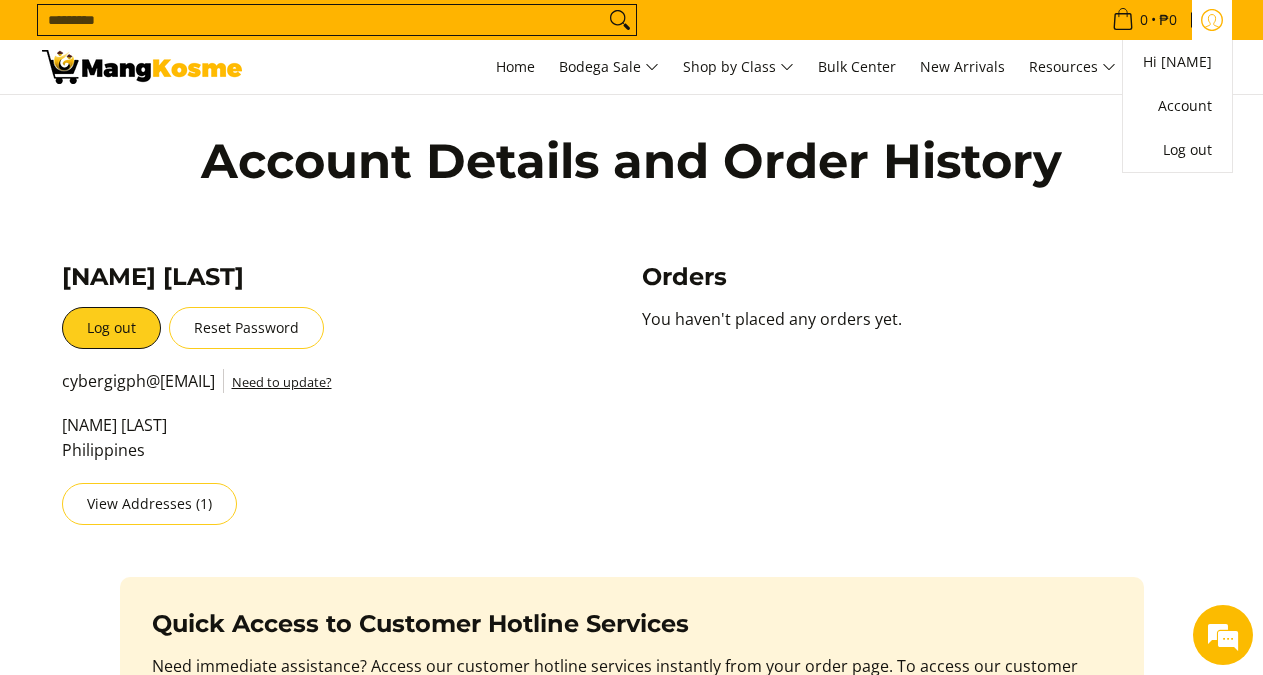 scroll, scrollTop: 0, scrollLeft: 0, axis: both 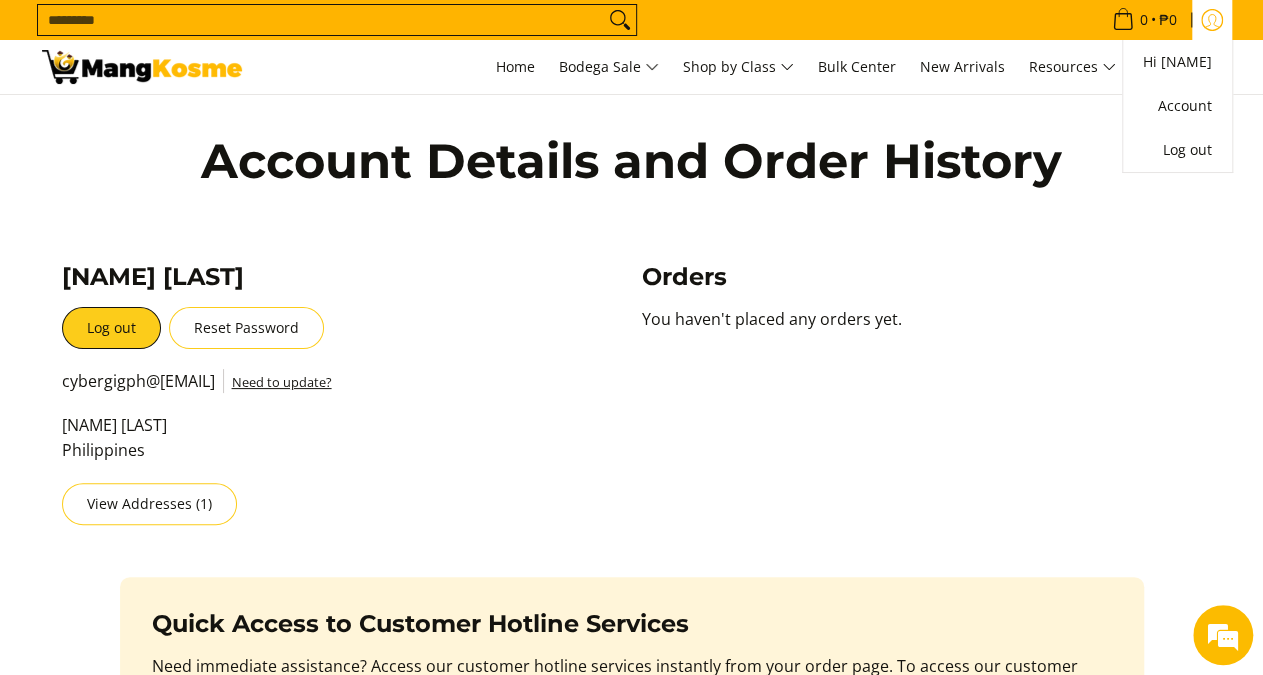 click 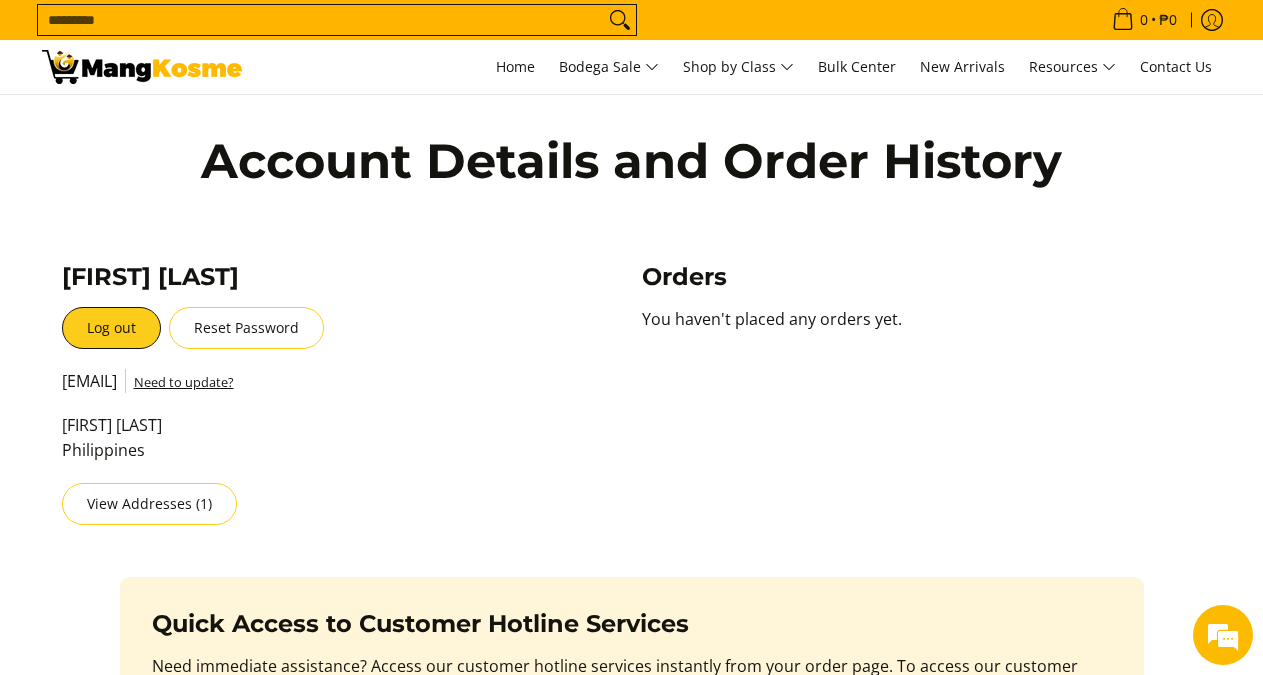 scroll, scrollTop: 0, scrollLeft: 0, axis: both 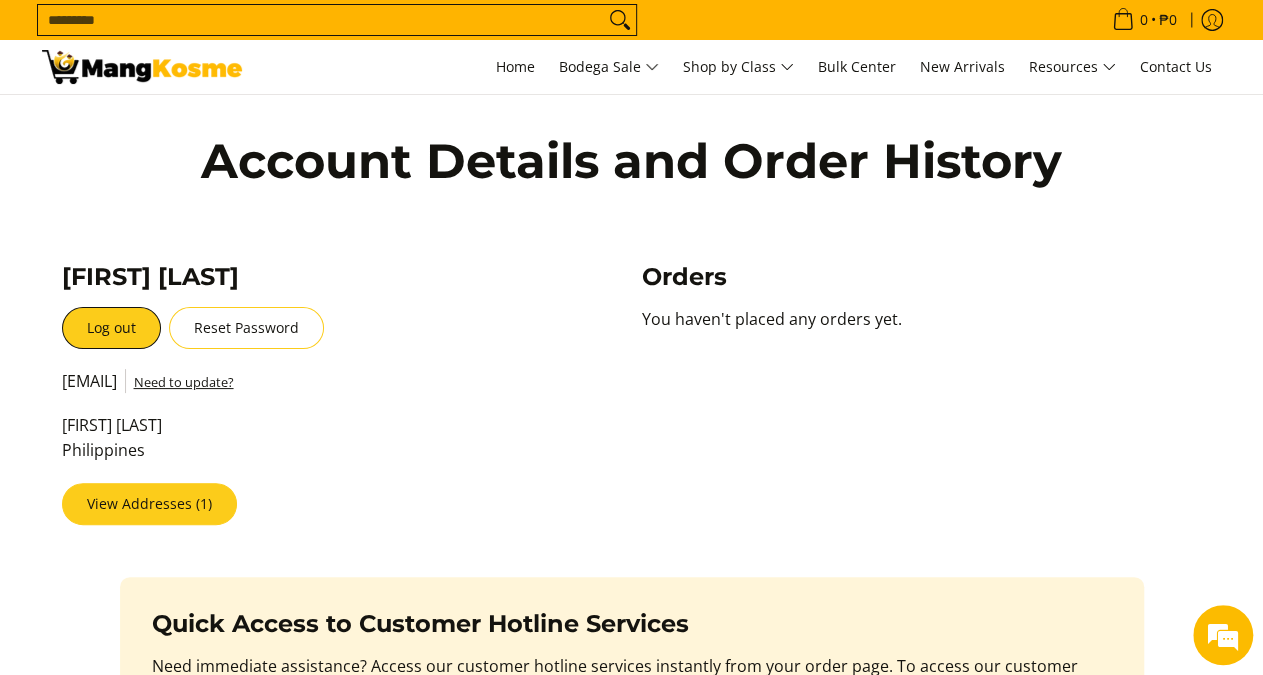 click on "View Addresses (1)" at bounding box center [149, 504] 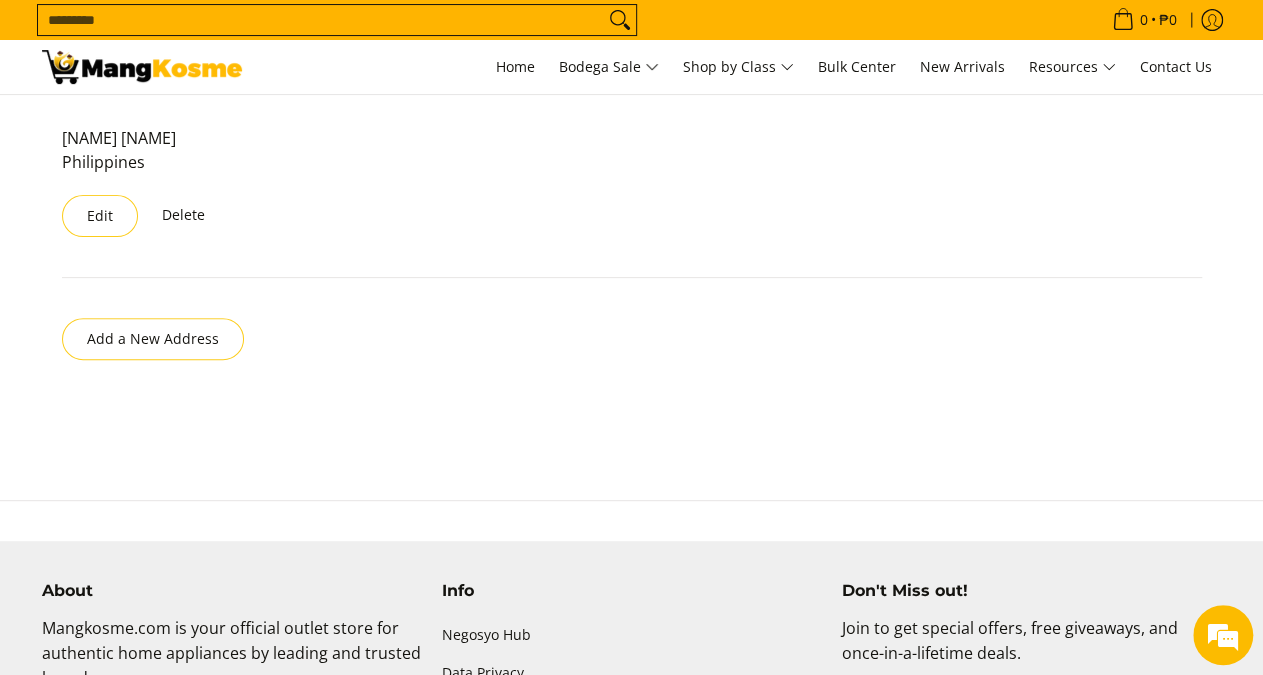 scroll, scrollTop: 0, scrollLeft: 0, axis: both 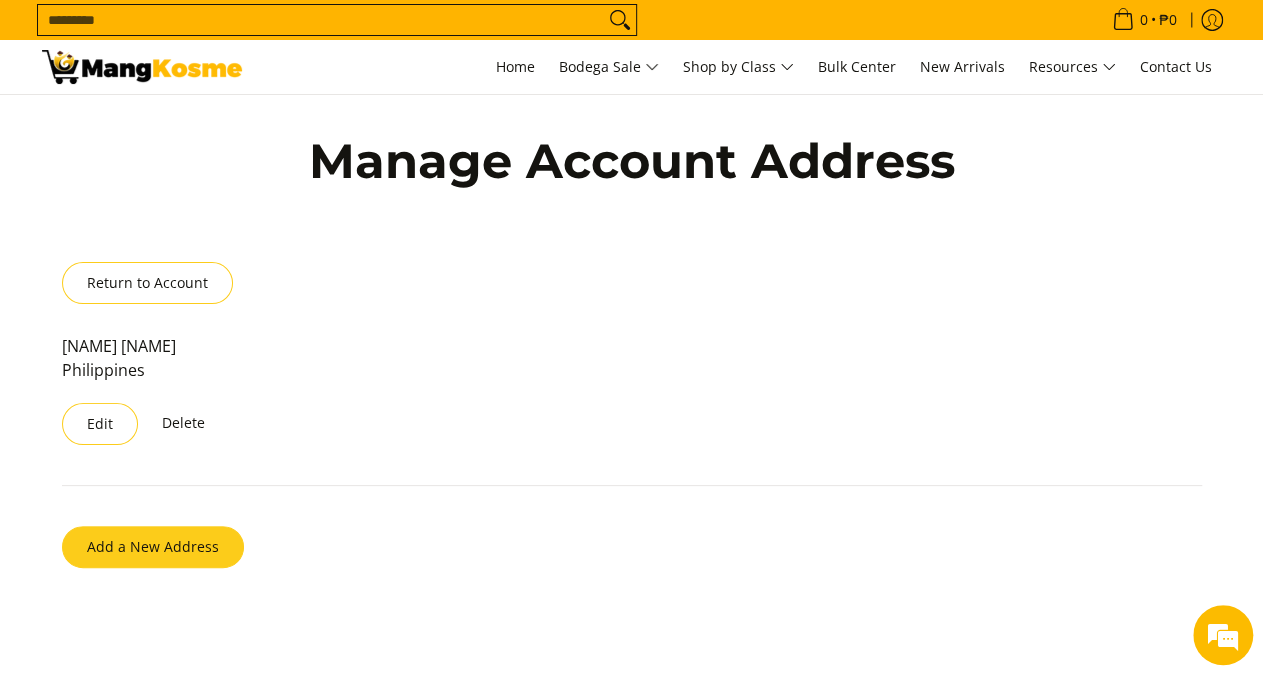 click on "Add a New Address" at bounding box center [153, 547] 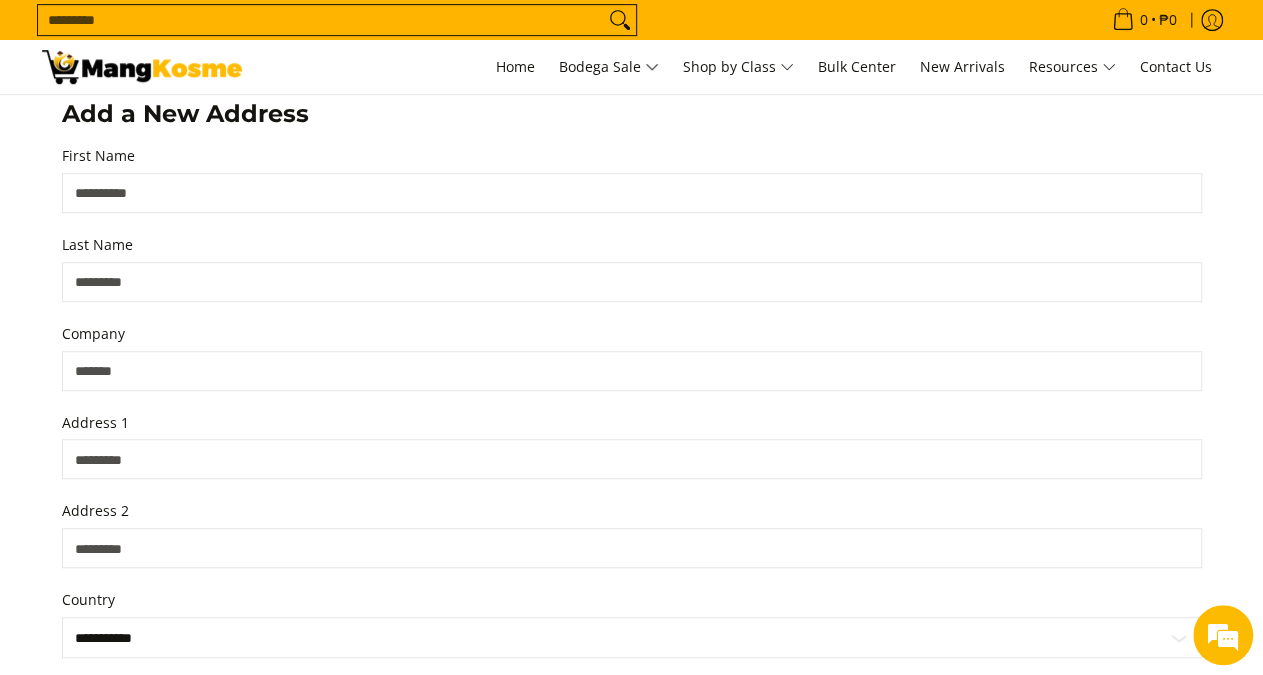 scroll, scrollTop: 510, scrollLeft: 0, axis: vertical 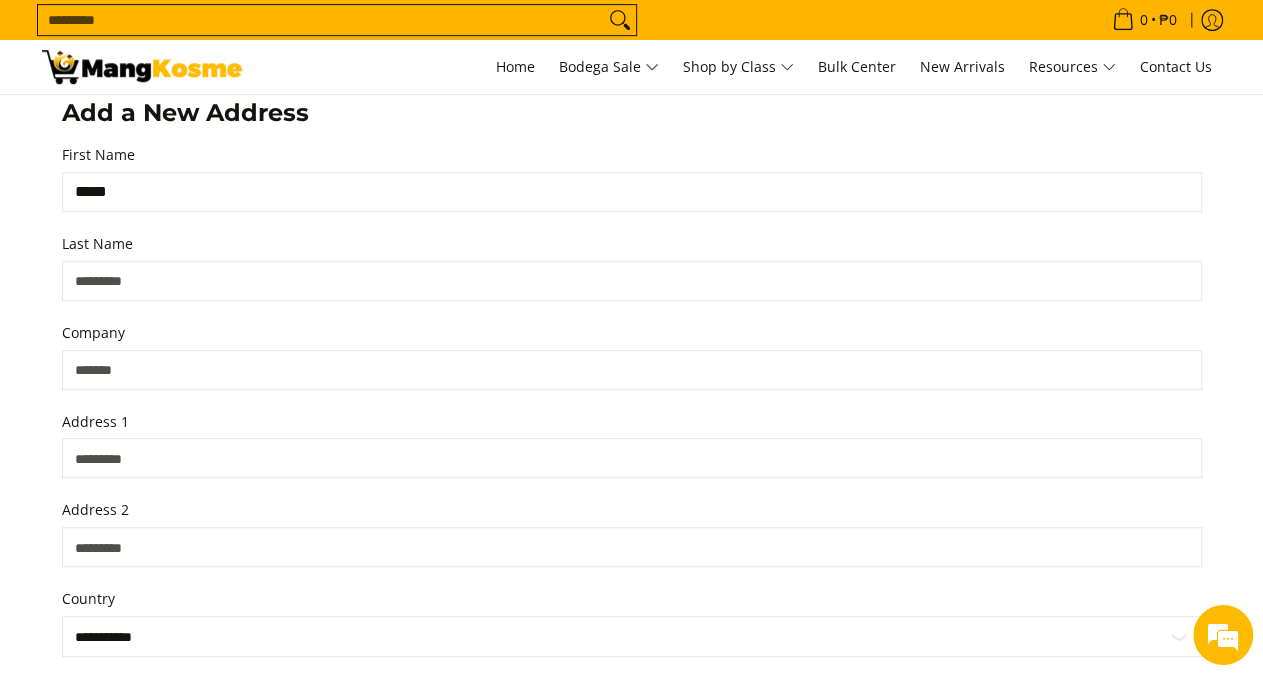 type on "*****" 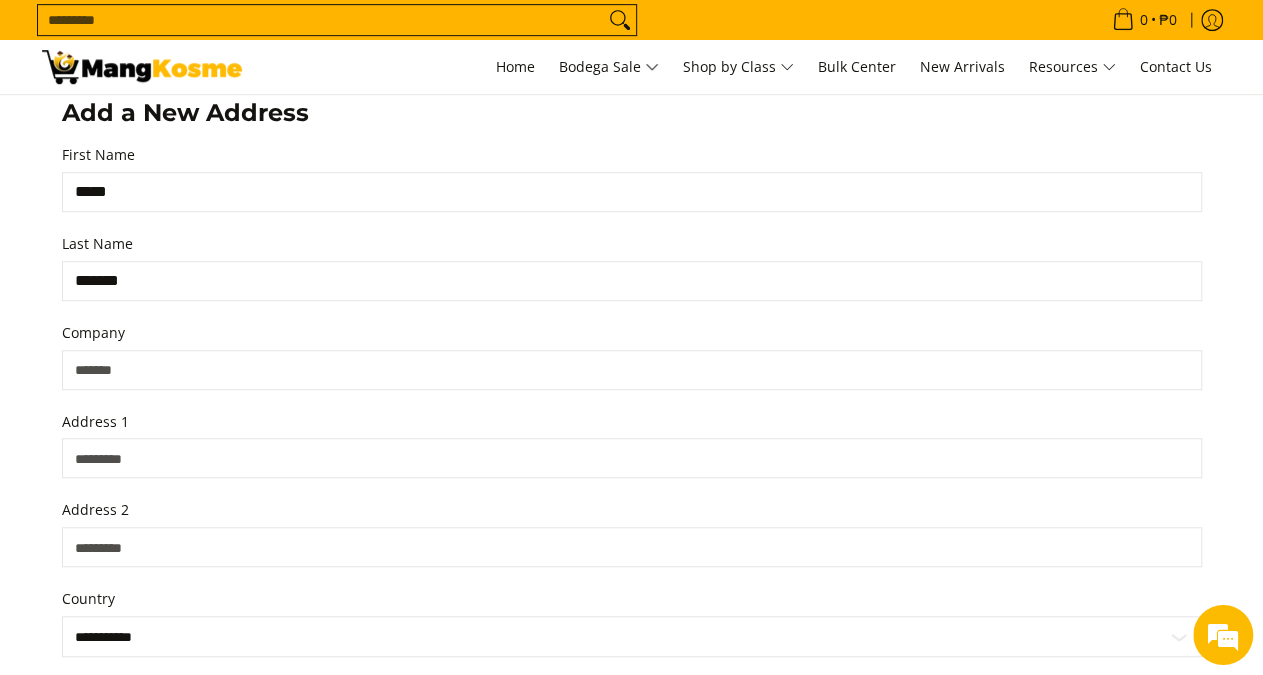type on "*******" 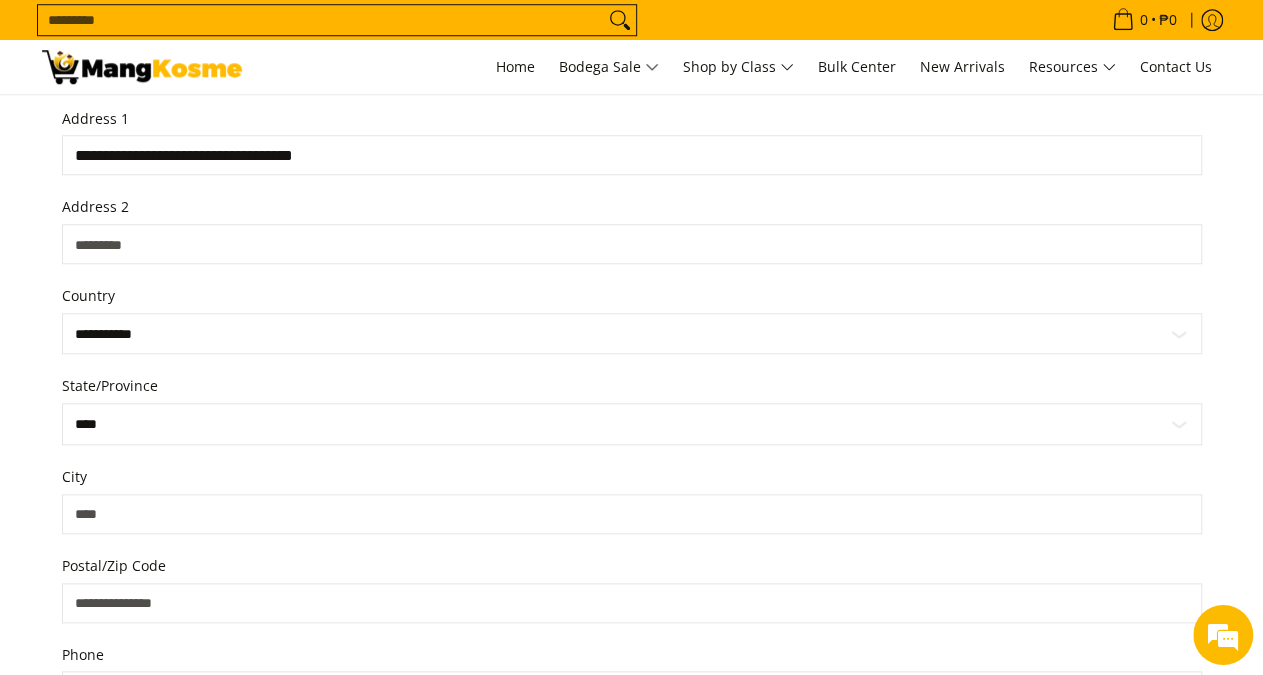 scroll, scrollTop: 822, scrollLeft: 0, axis: vertical 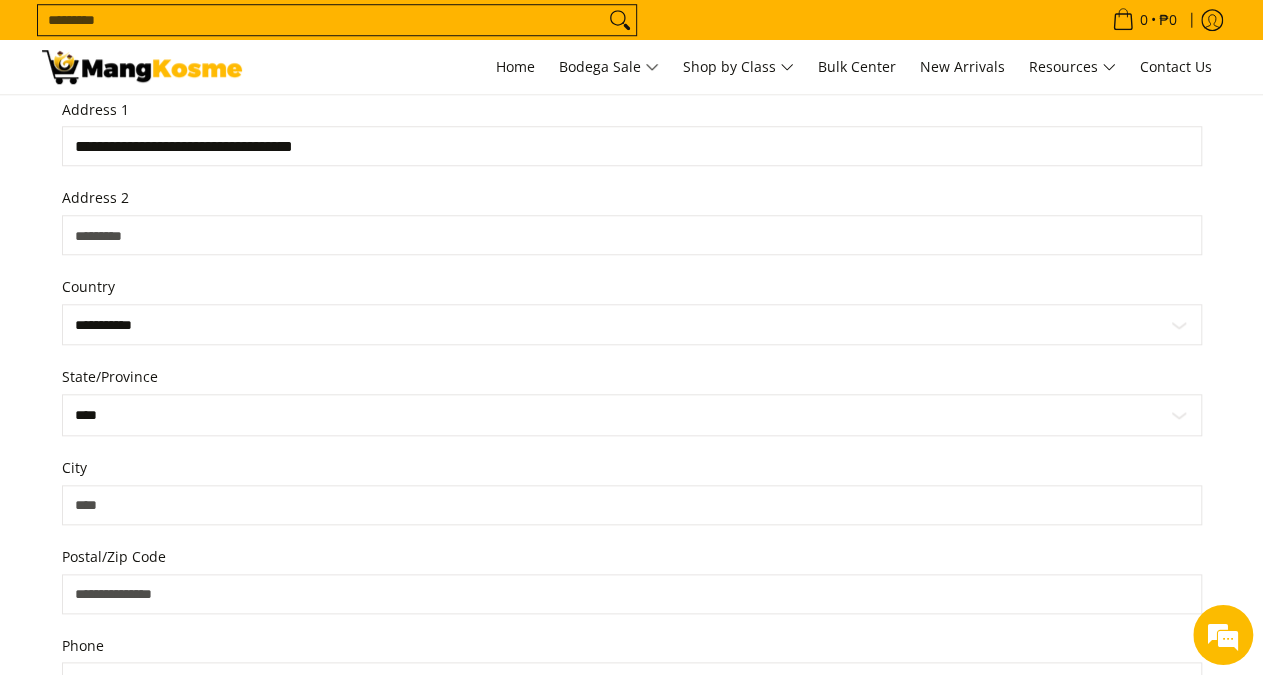 type on "**********" 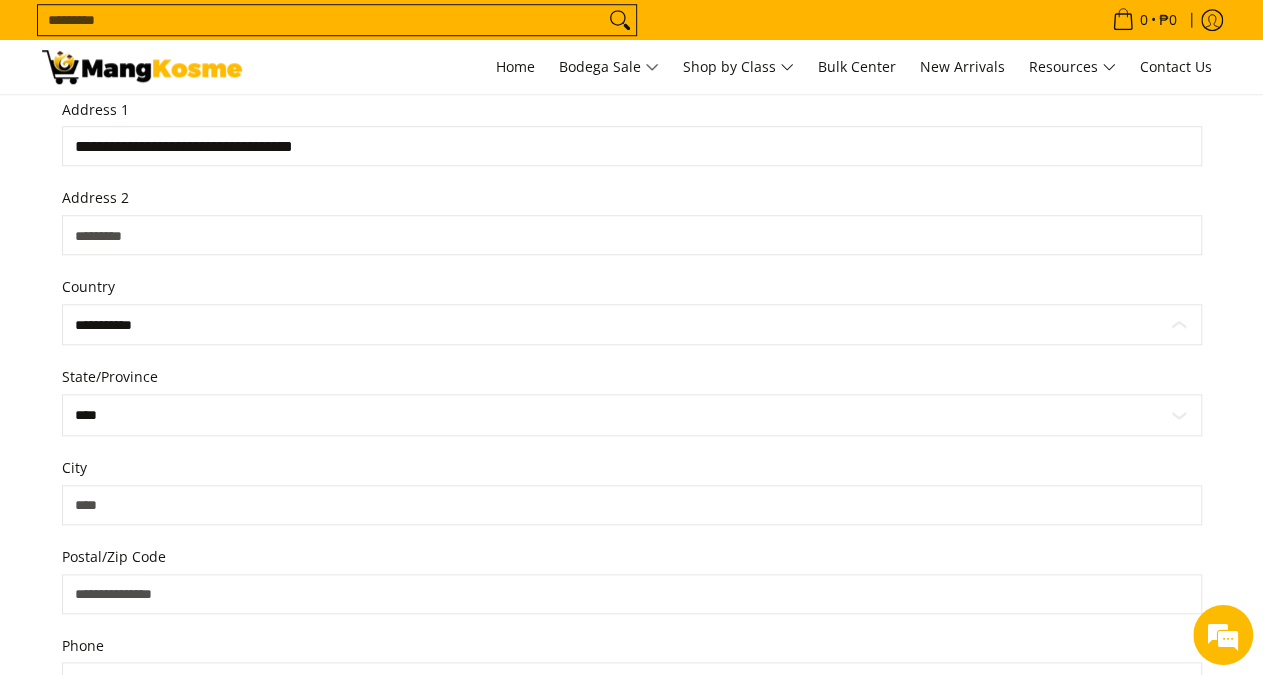 click on "**********" at bounding box center (632, 324) 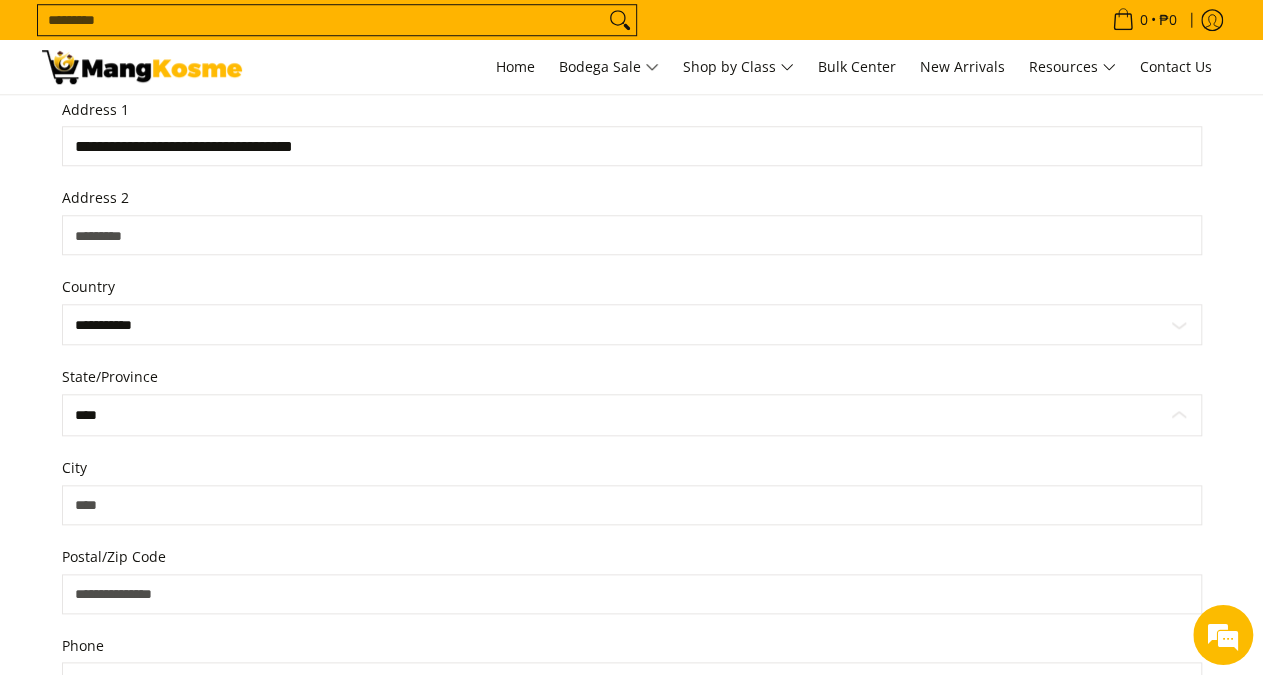 click on "**********" at bounding box center (632, 415) 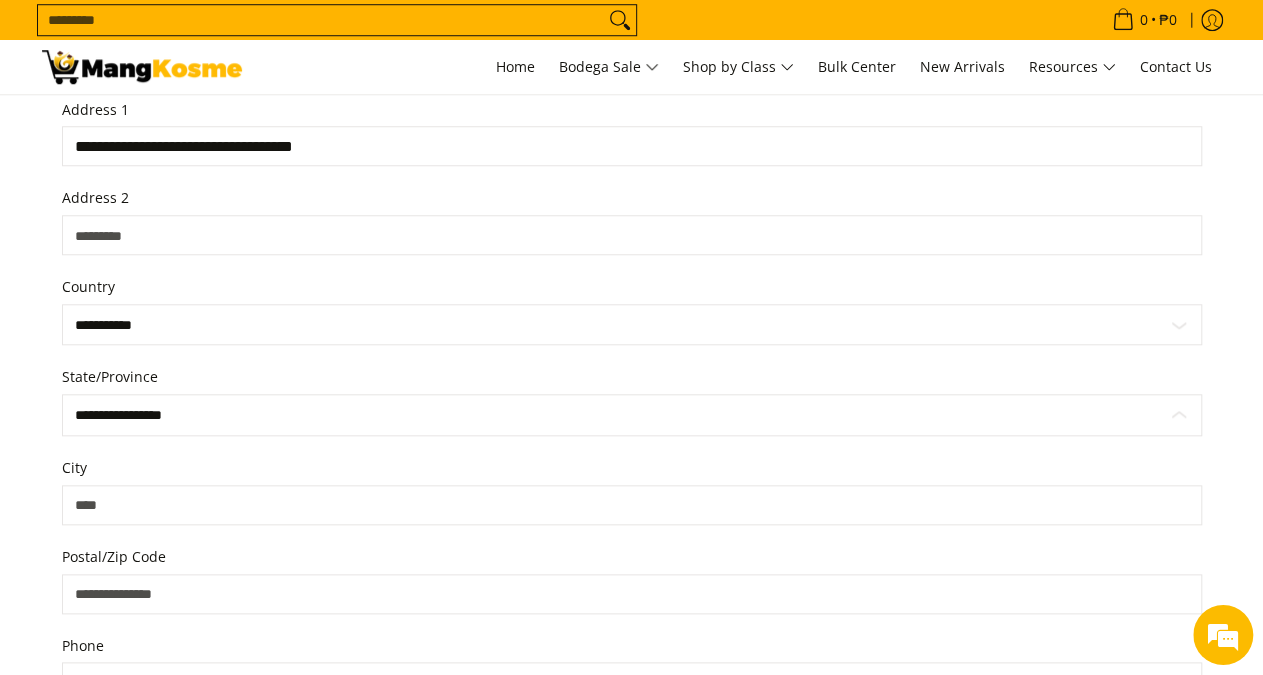 click on "**********" at bounding box center [0, 0] 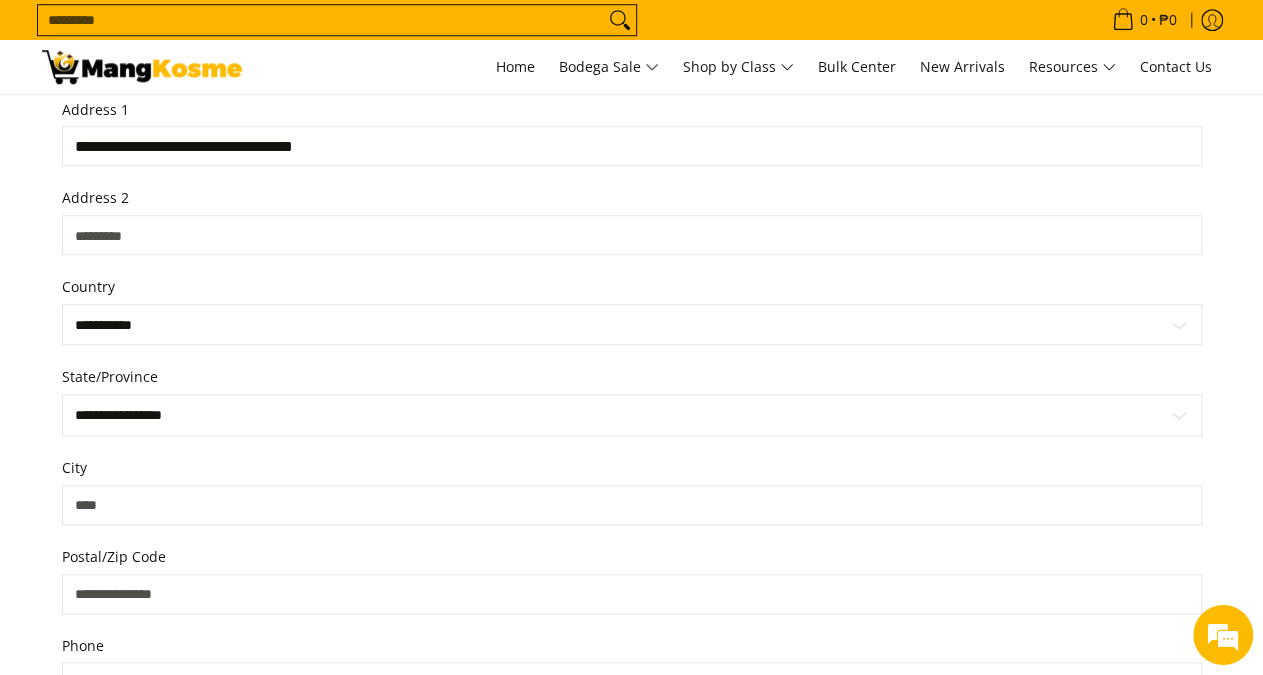 click on "City" at bounding box center [632, 505] 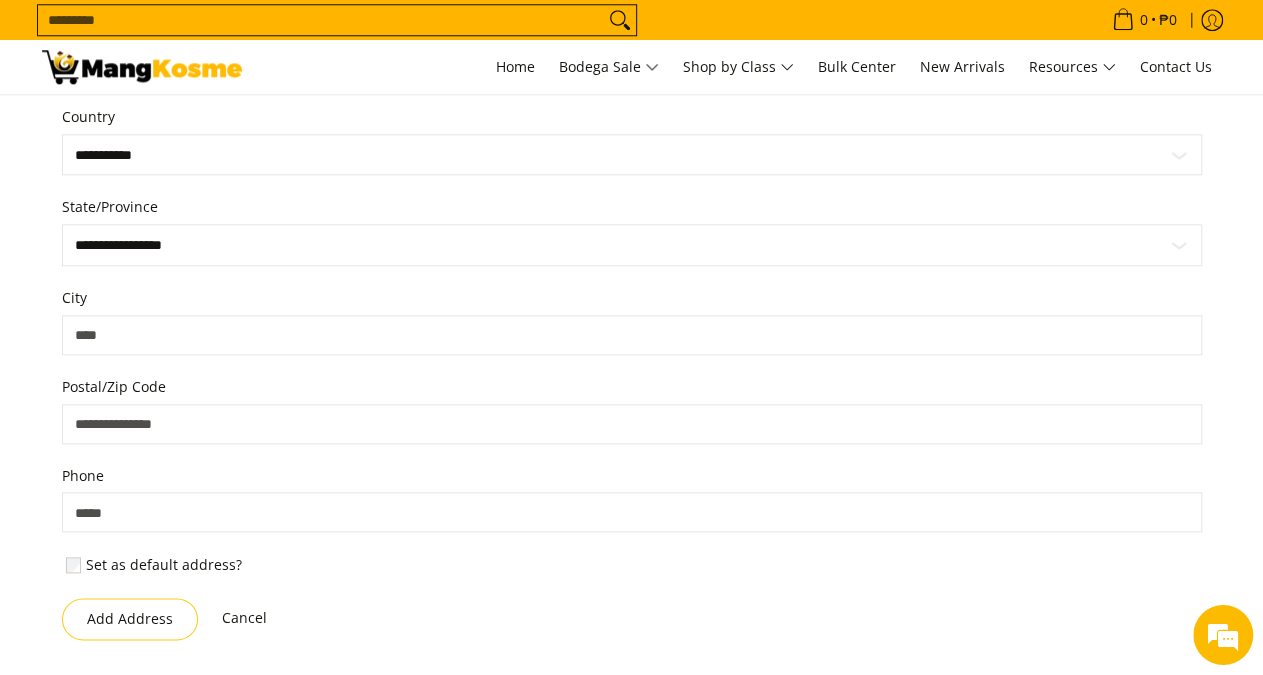 scroll, scrollTop: 1030, scrollLeft: 0, axis: vertical 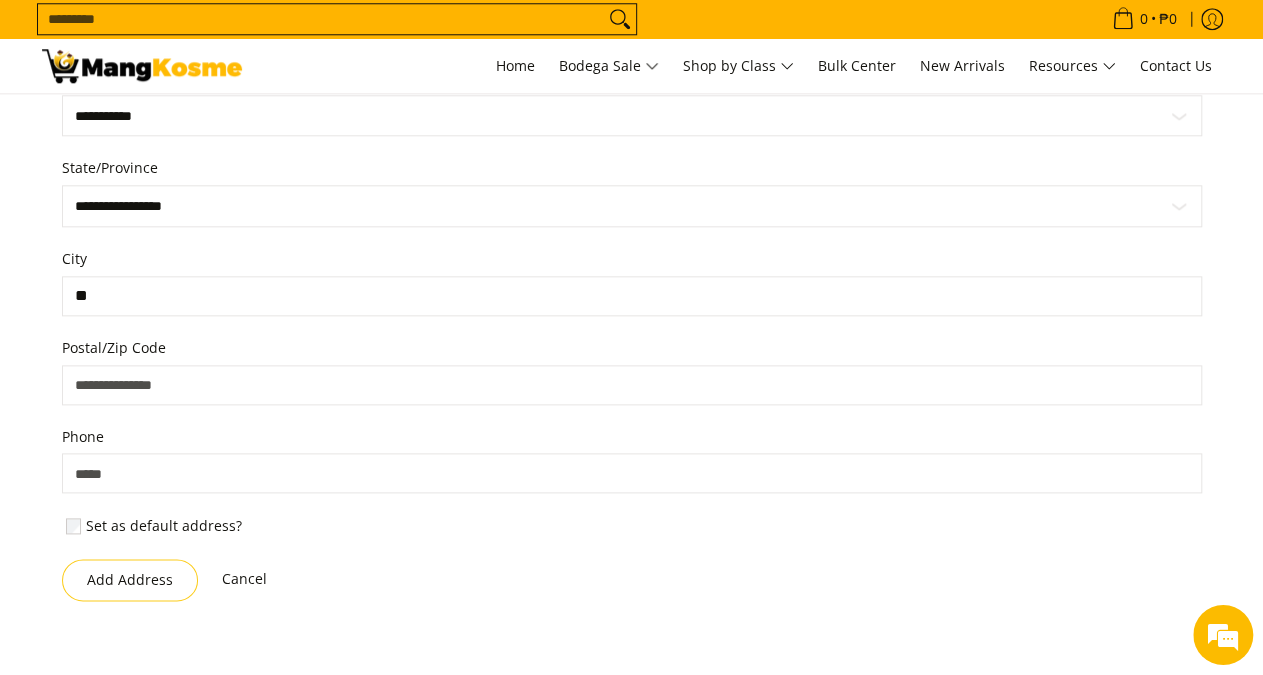 type on "*" 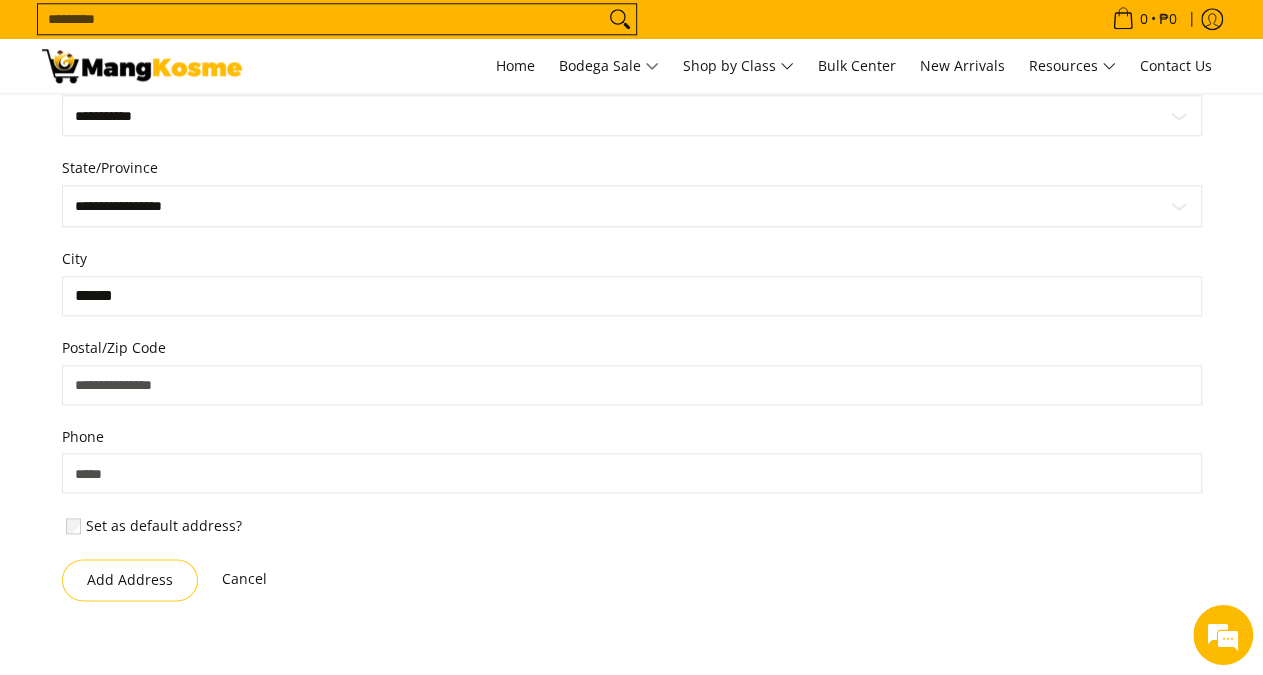 click on "Postal/Zip Code" at bounding box center (632, 349) 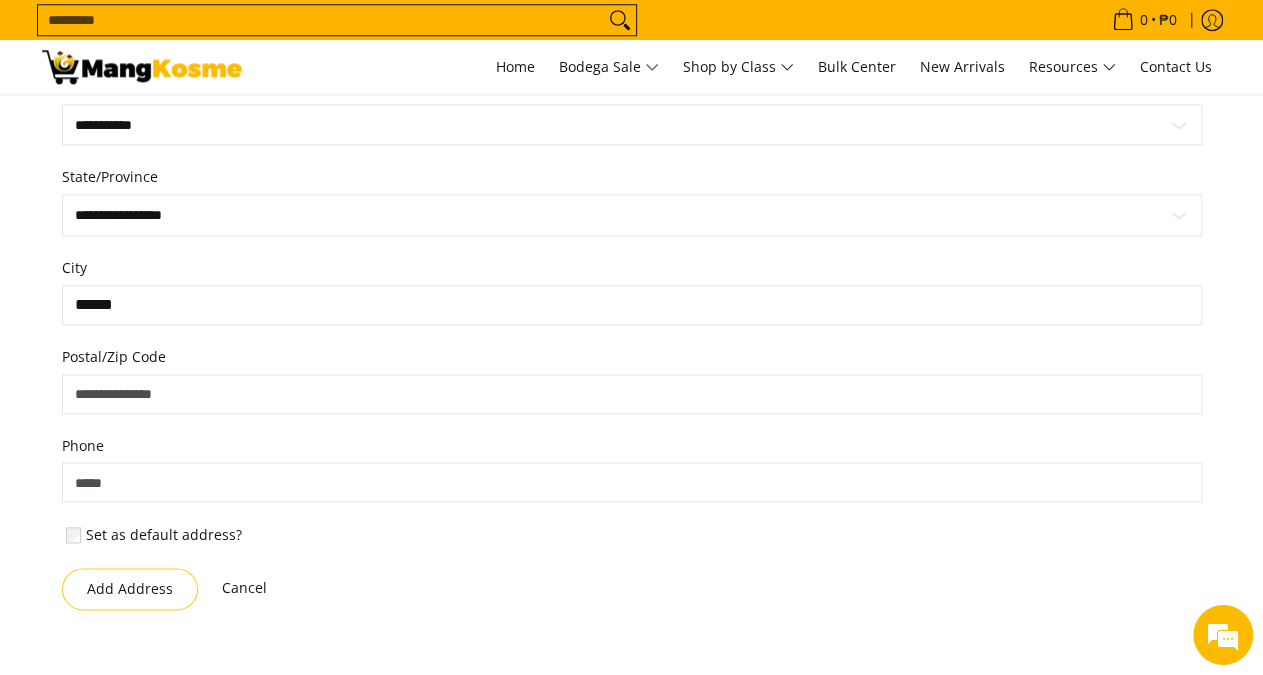 scroll, scrollTop: 718, scrollLeft: 0, axis: vertical 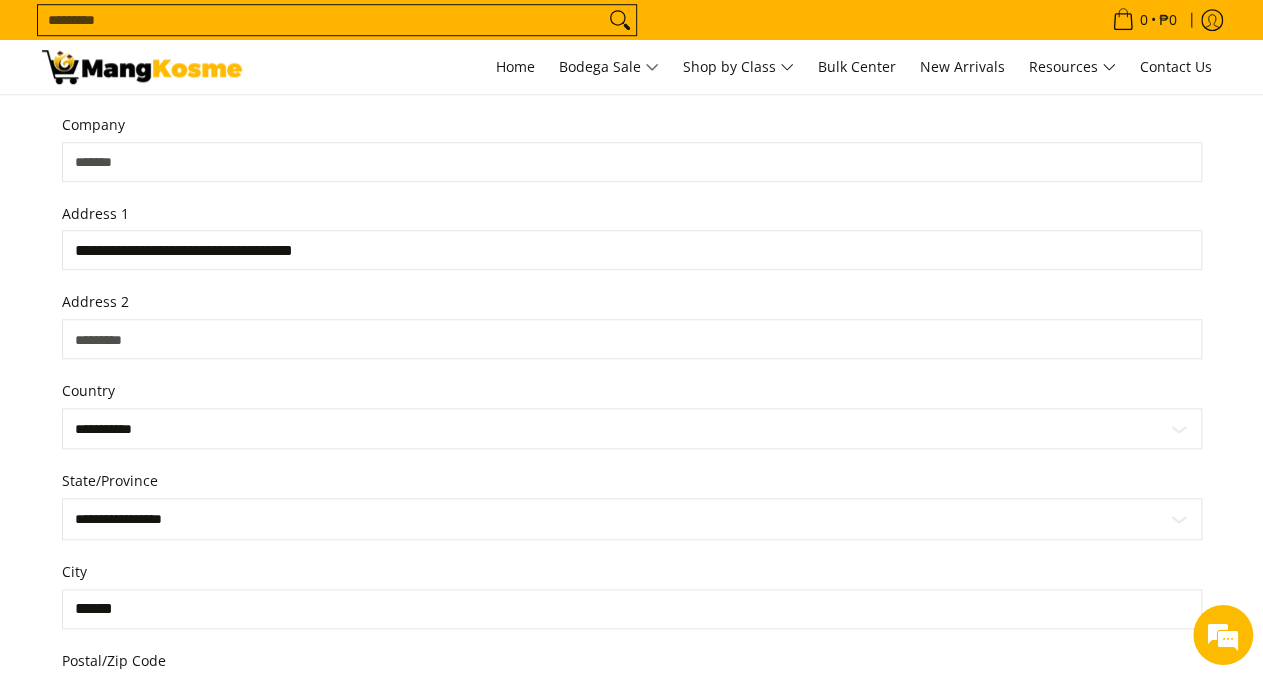 type on "******" 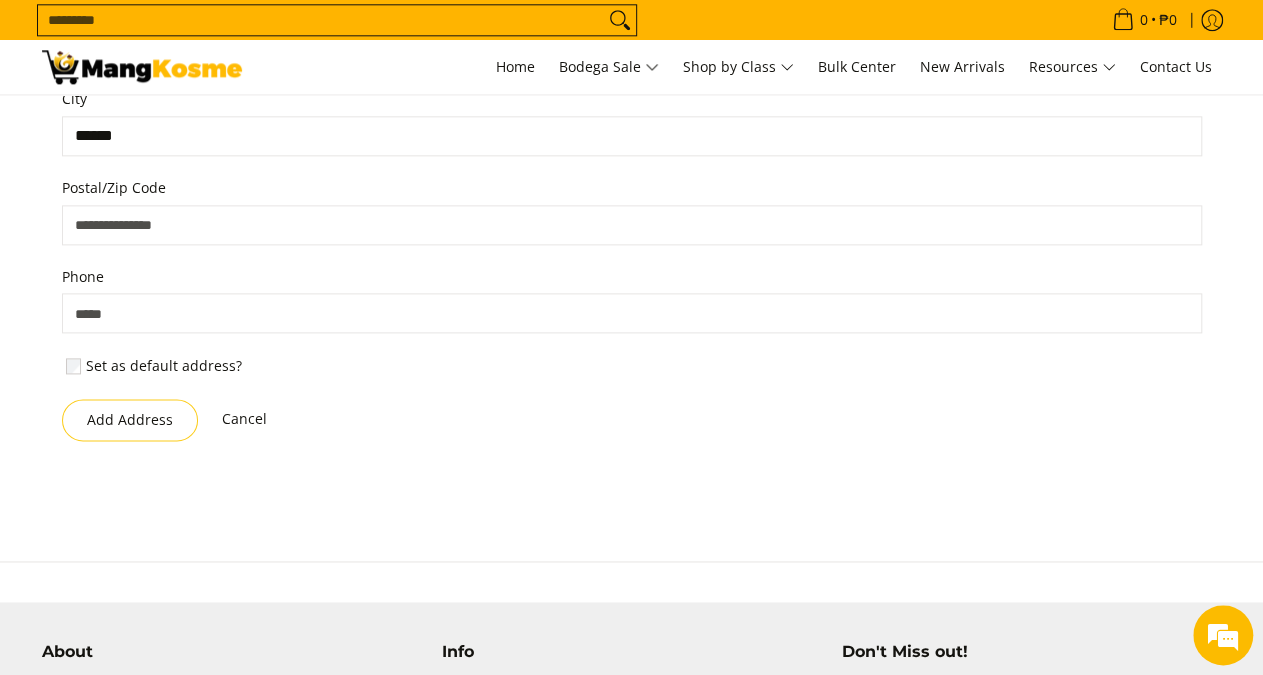 scroll, scrollTop: 1238, scrollLeft: 0, axis: vertical 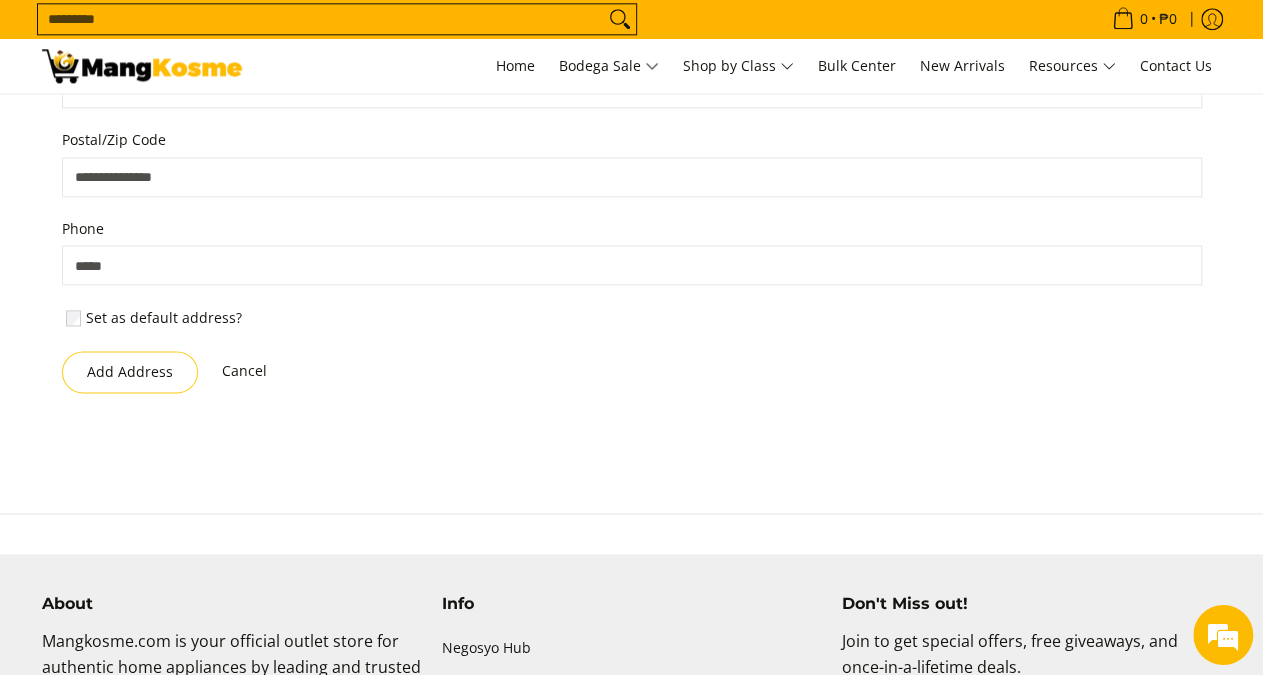 type on "**********" 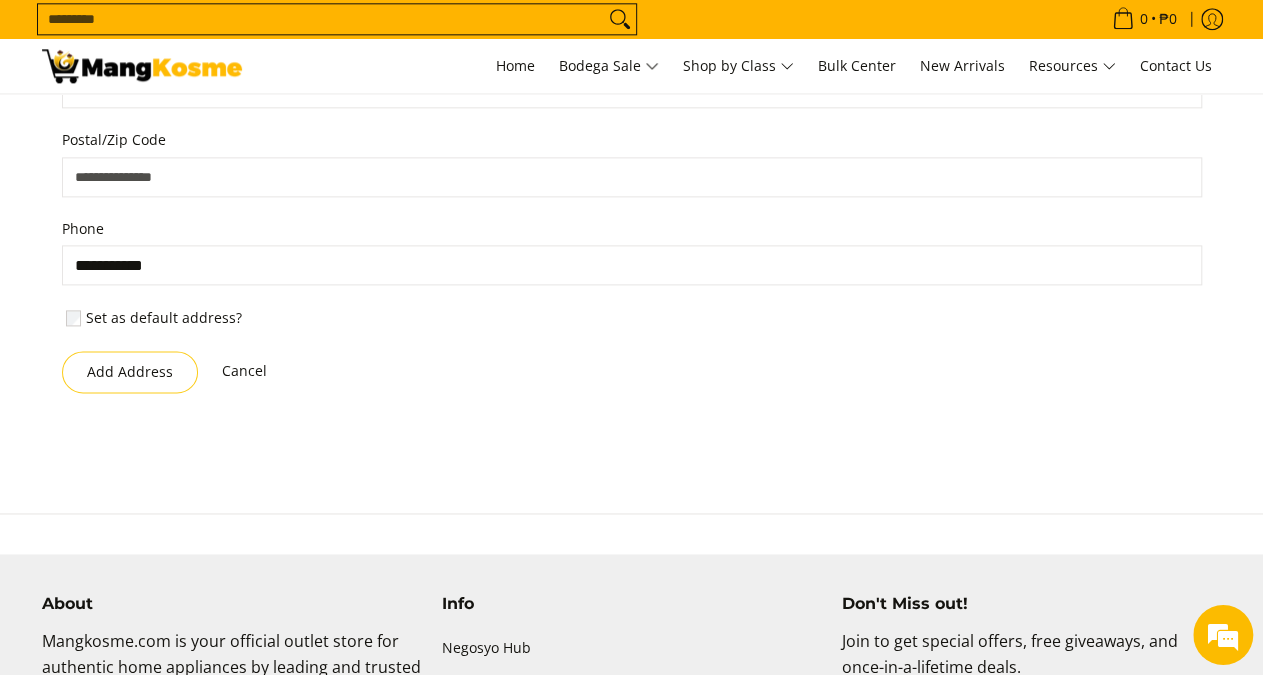 type on "**********" 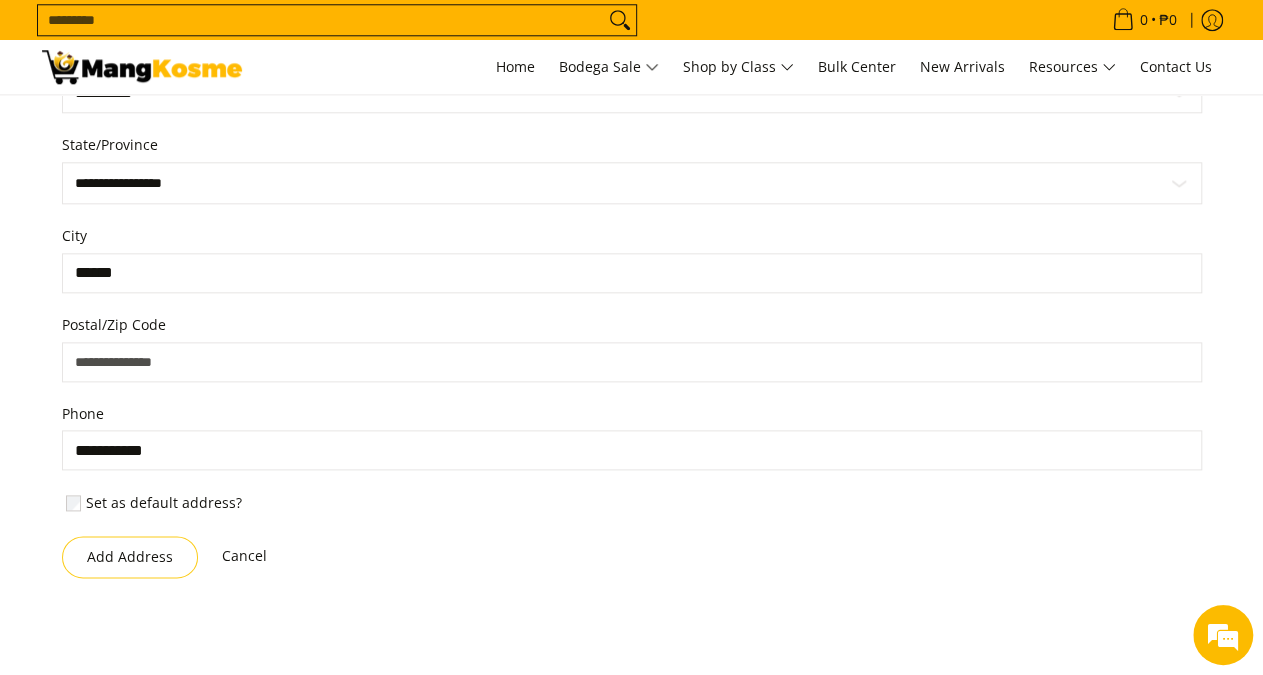 scroll, scrollTop: 1134, scrollLeft: 0, axis: vertical 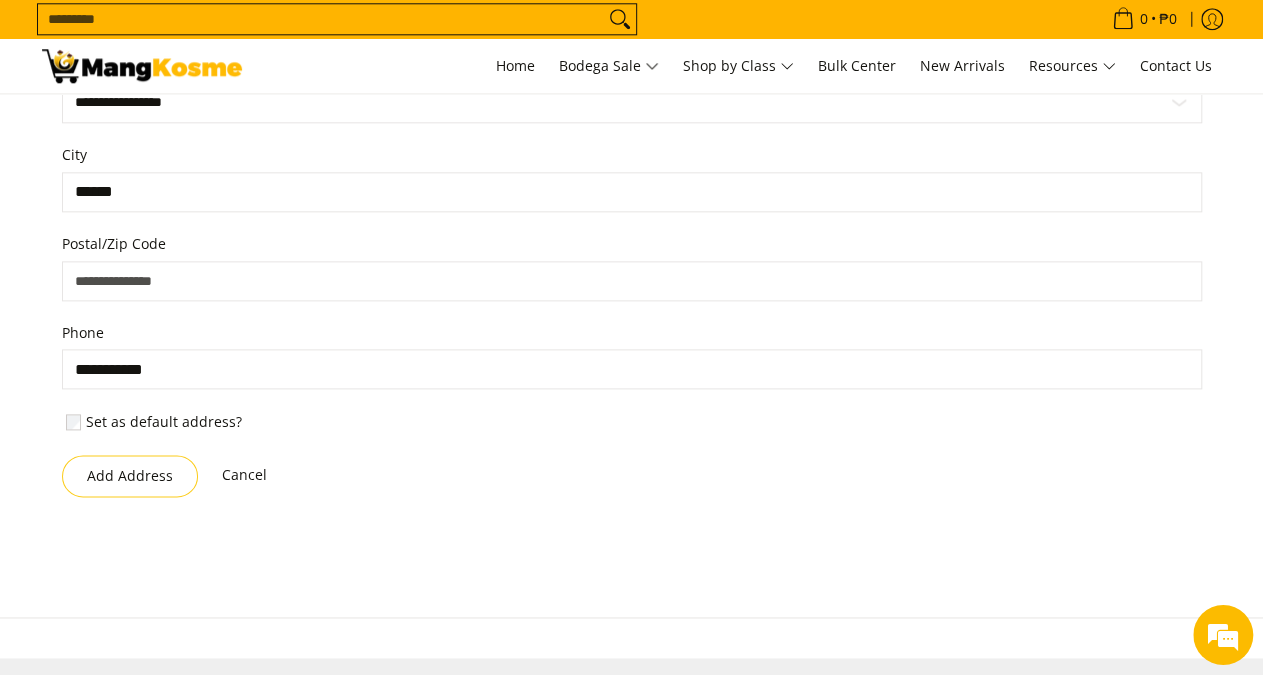 click on "Postal/Zip Code" at bounding box center (632, 282) 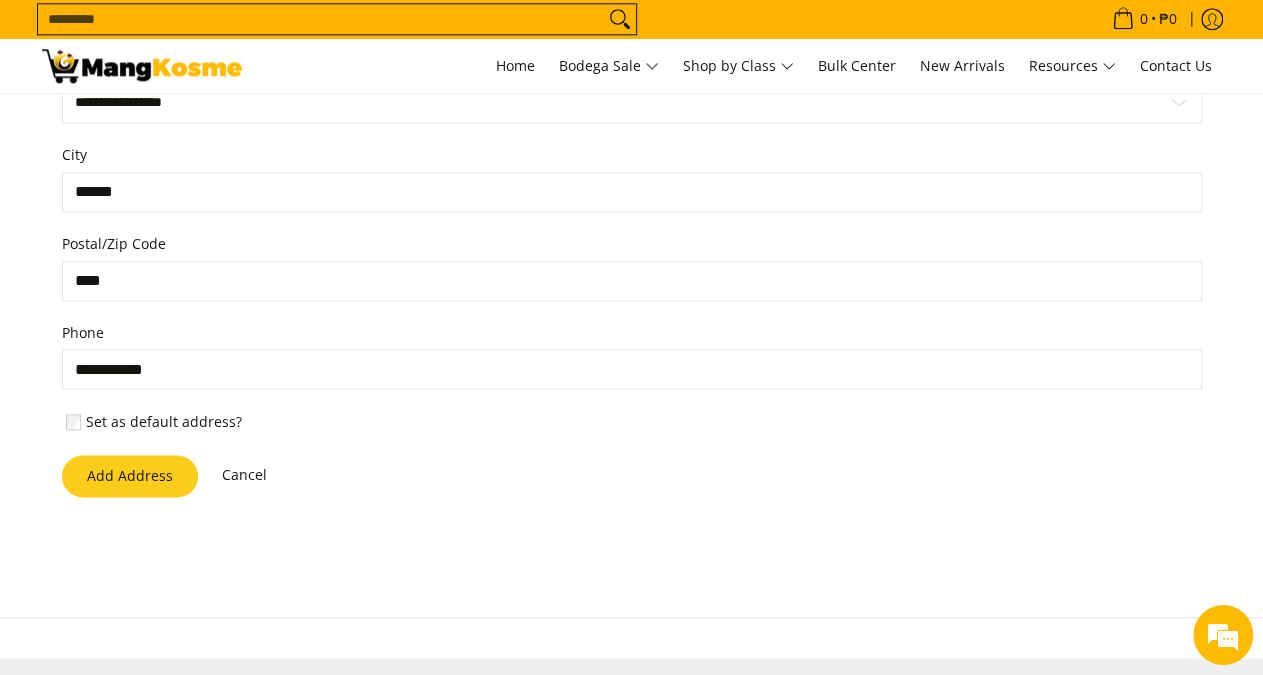 type on "****" 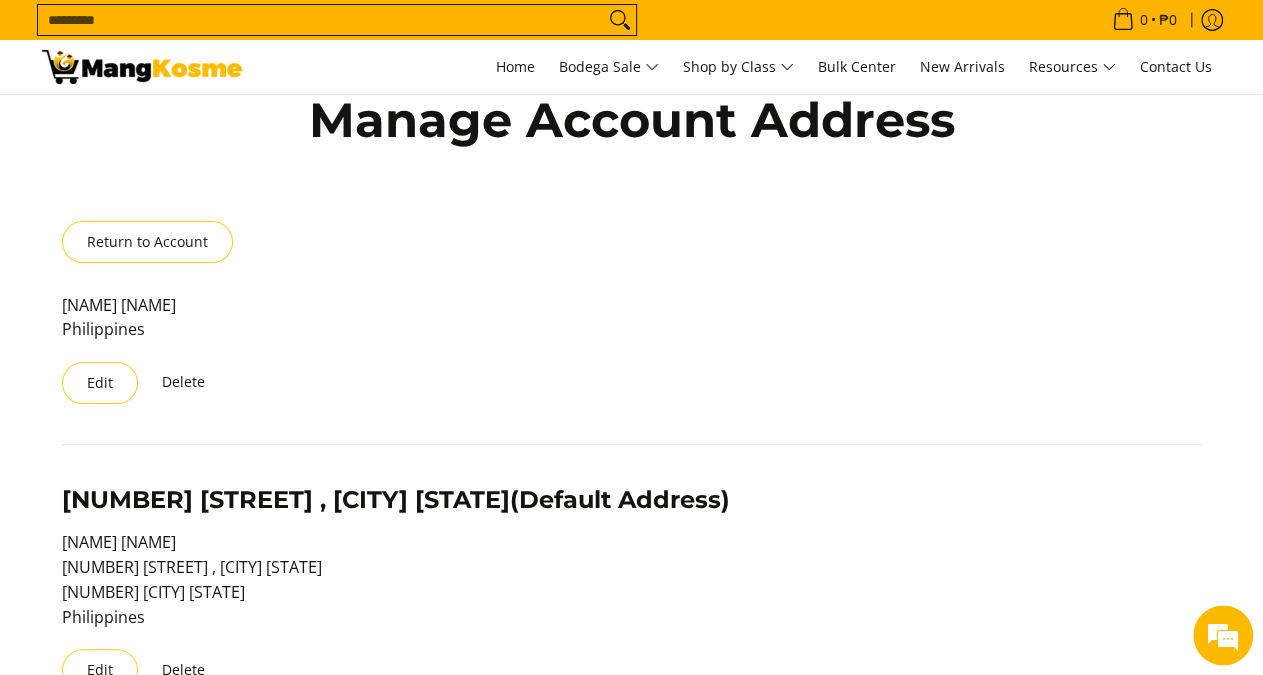 scroll, scrollTop: 0, scrollLeft: 0, axis: both 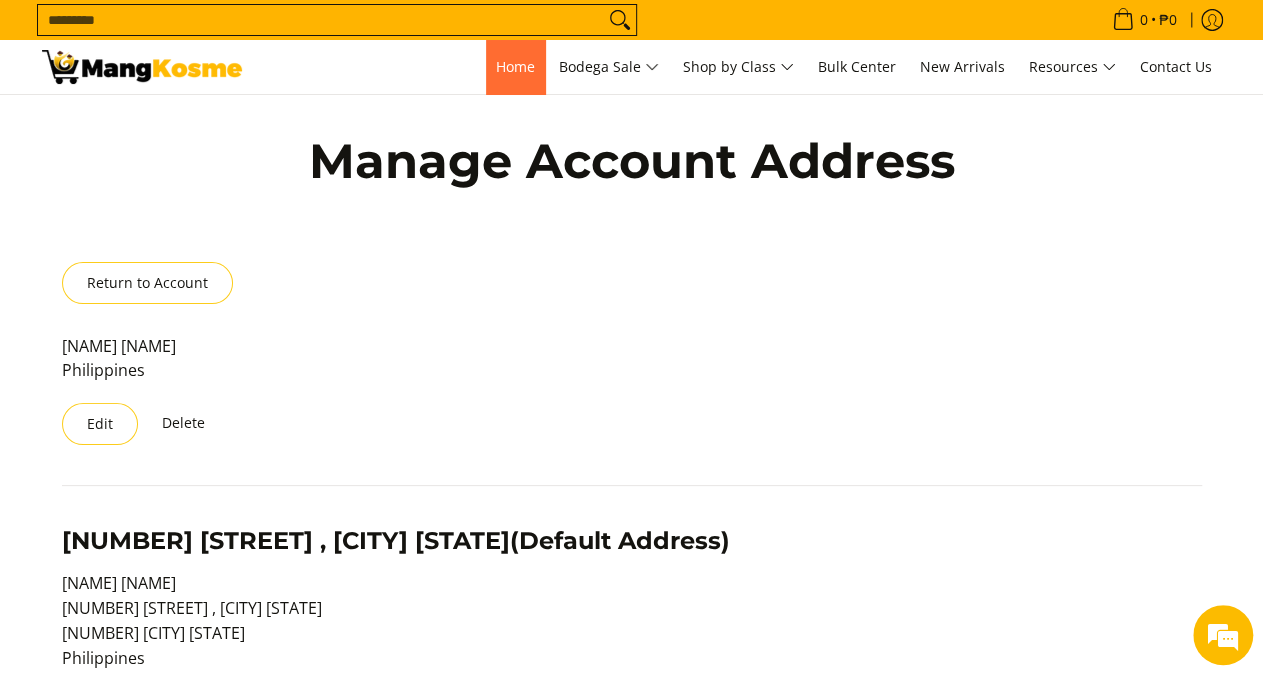 click on "Home" at bounding box center [515, 66] 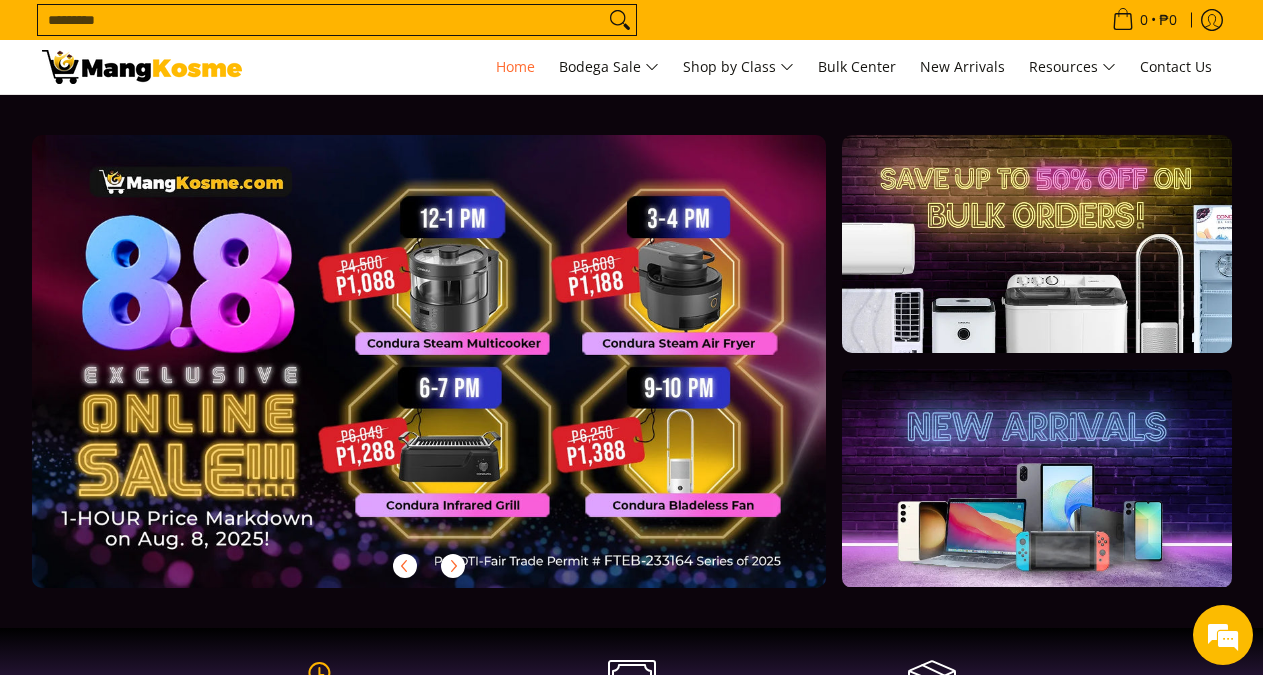 scroll, scrollTop: 0, scrollLeft: 0, axis: both 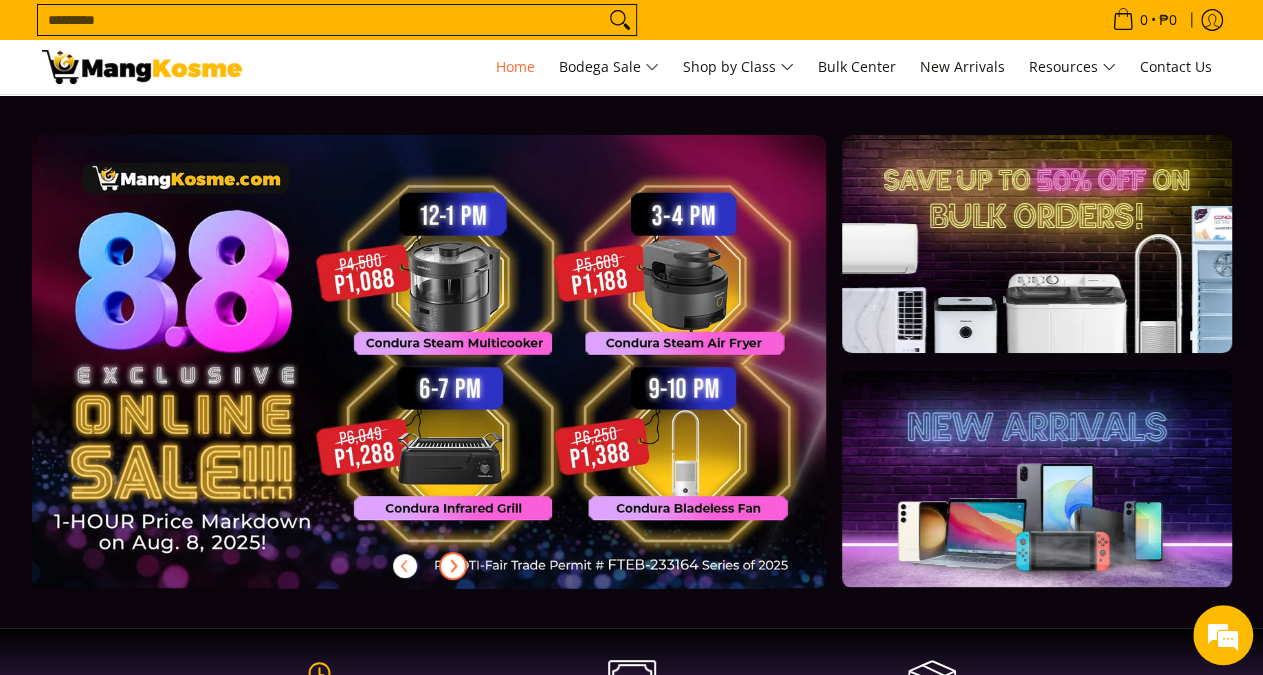 click 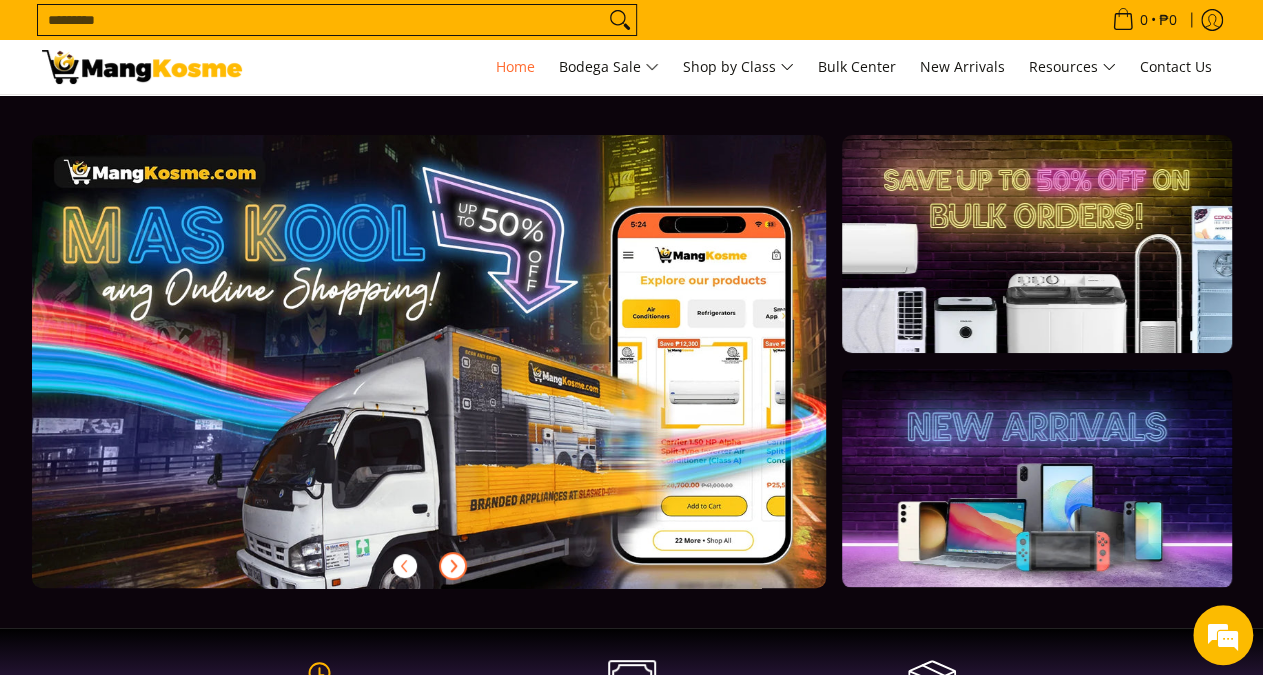 scroll, scrollTop: 0, scrollLeft: 794, axis: horizontal 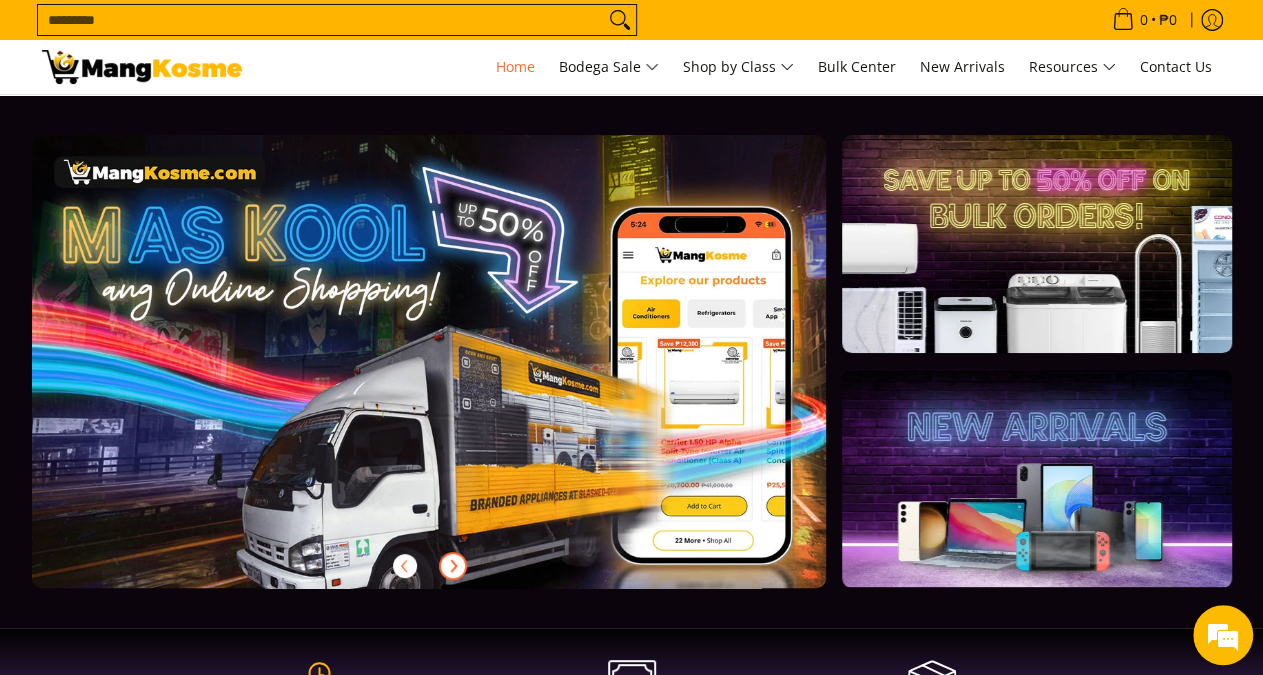 click 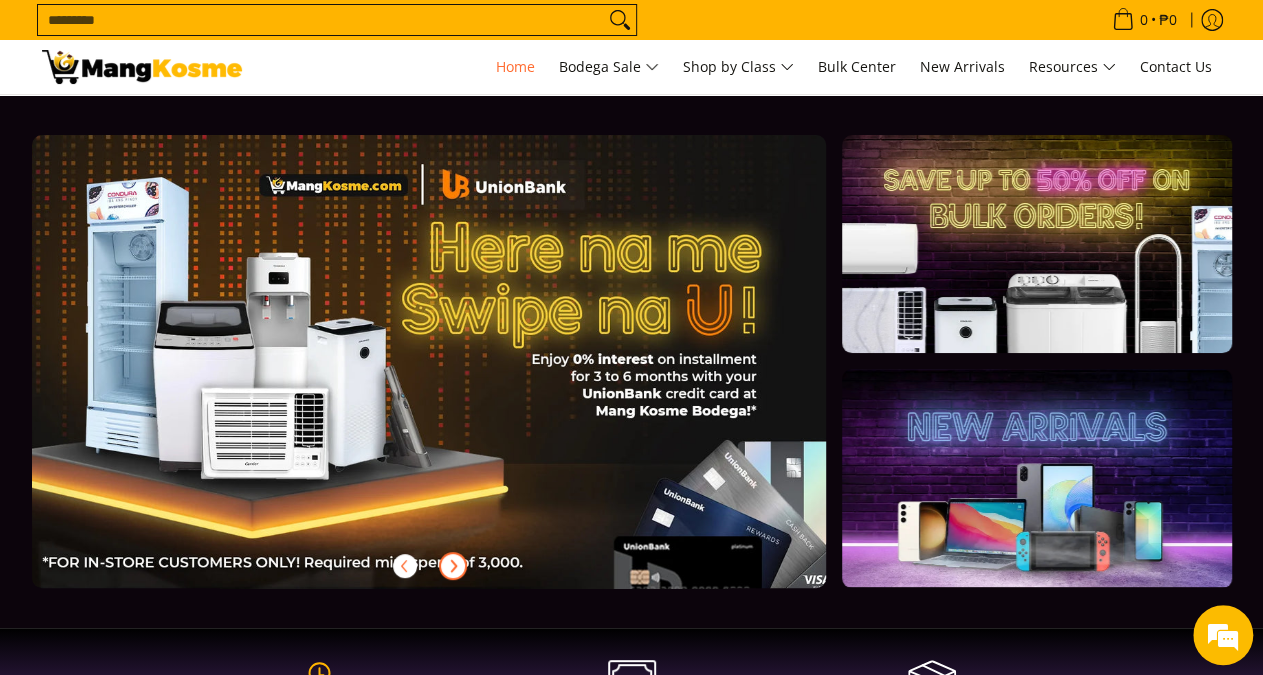 click 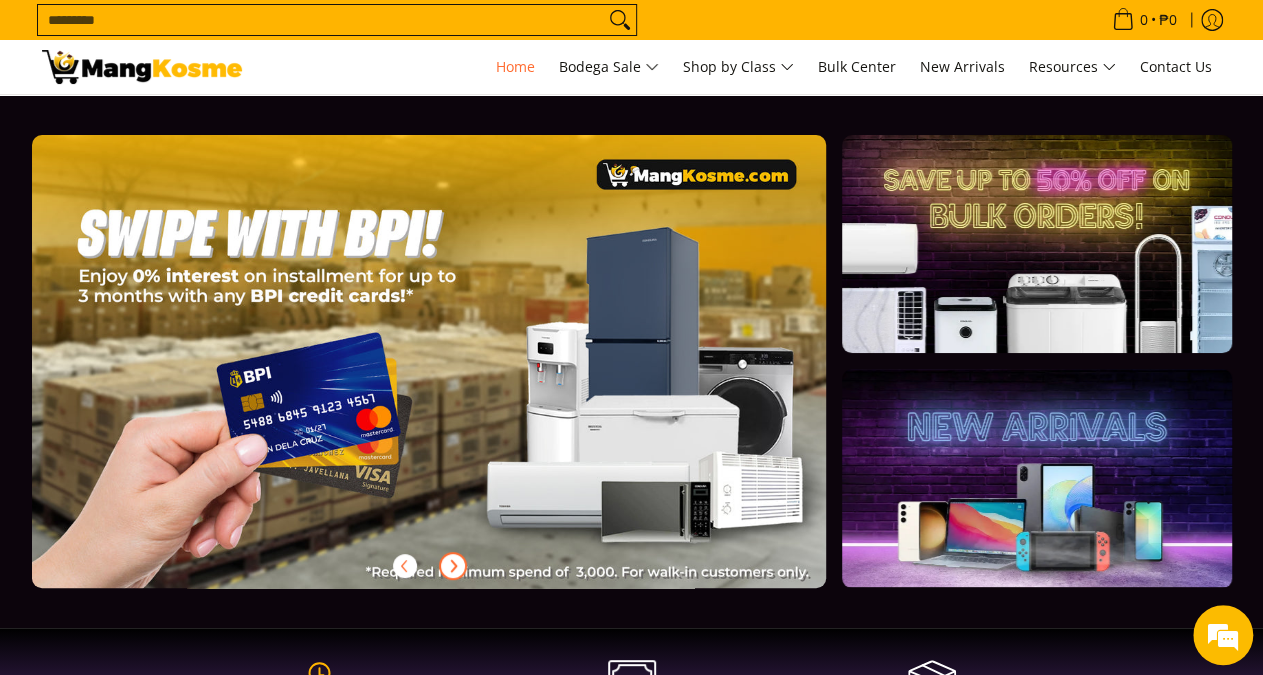 click 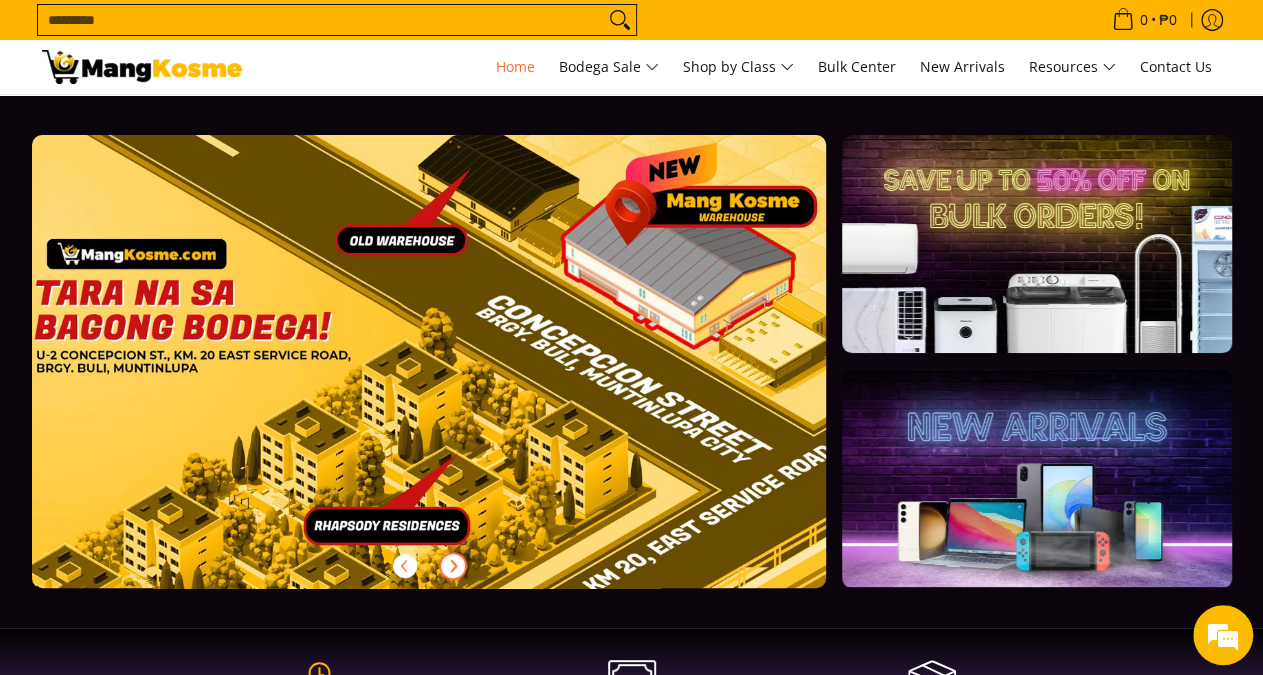 click 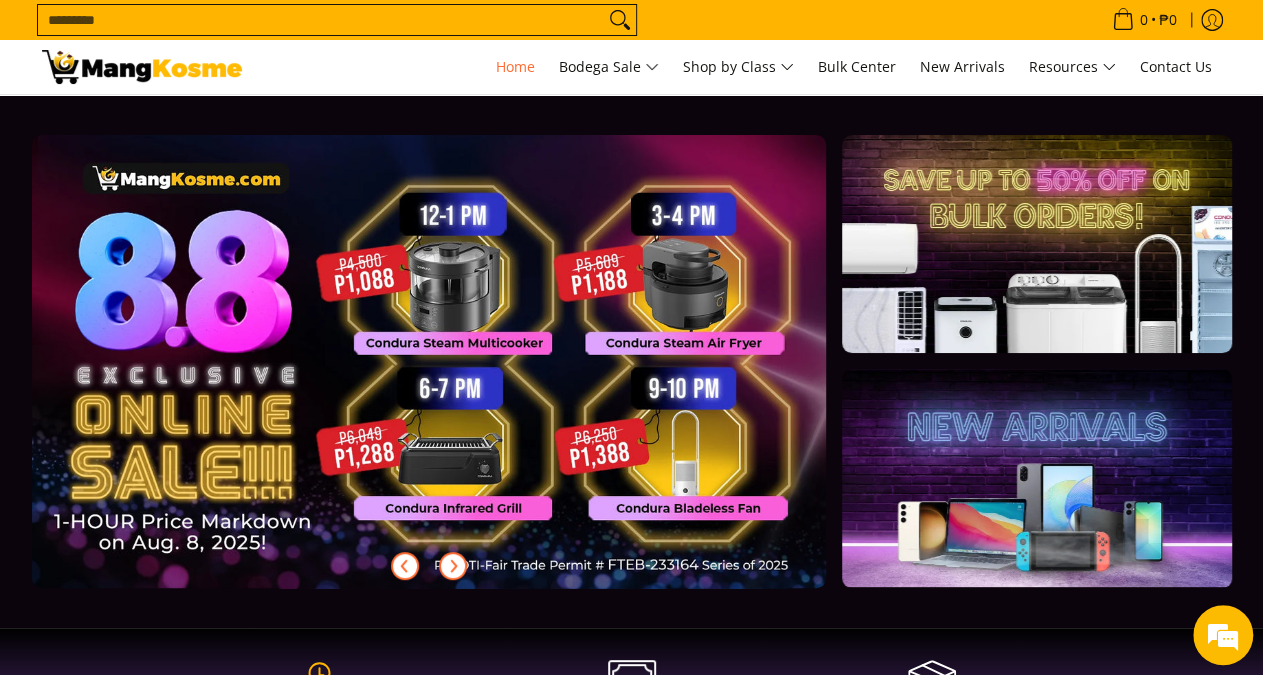 scroll, scrollTop: 0, scrollLeft: 0, axis: both 